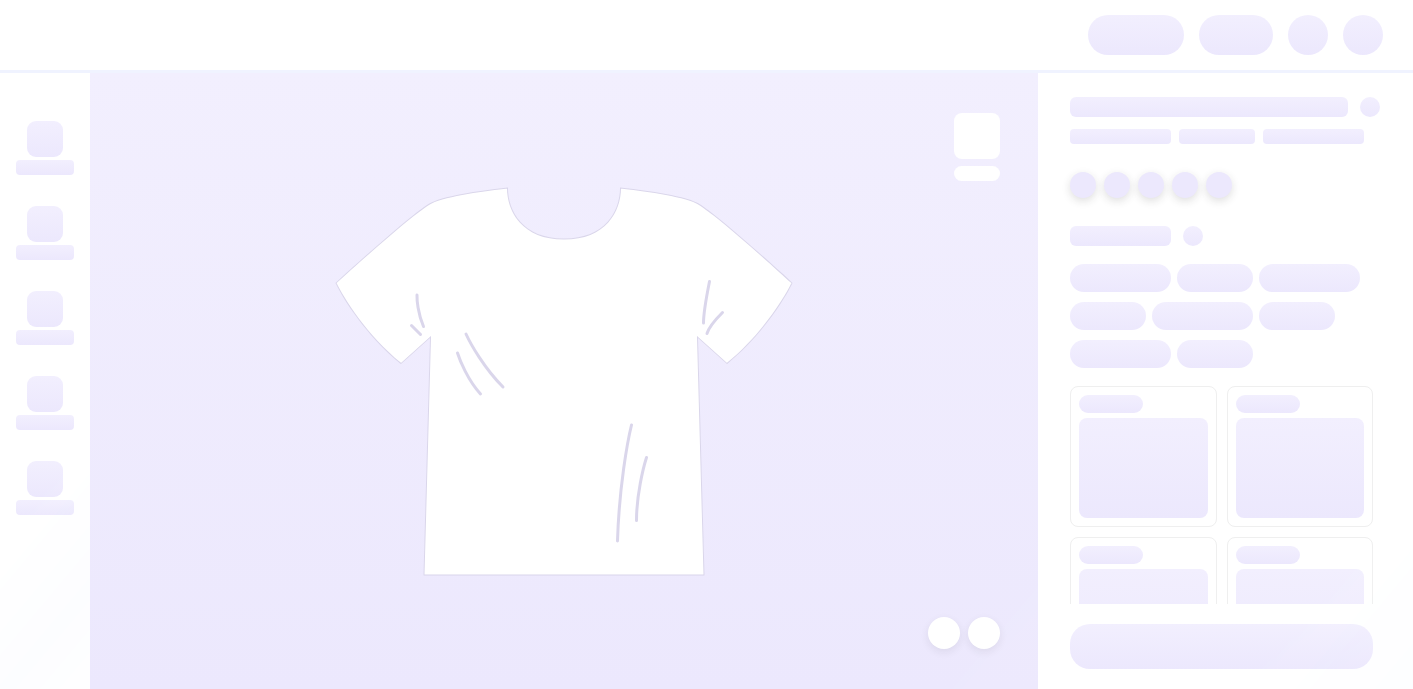 scroll, scrollTop: 0, scrollLeft: 0, axis: both 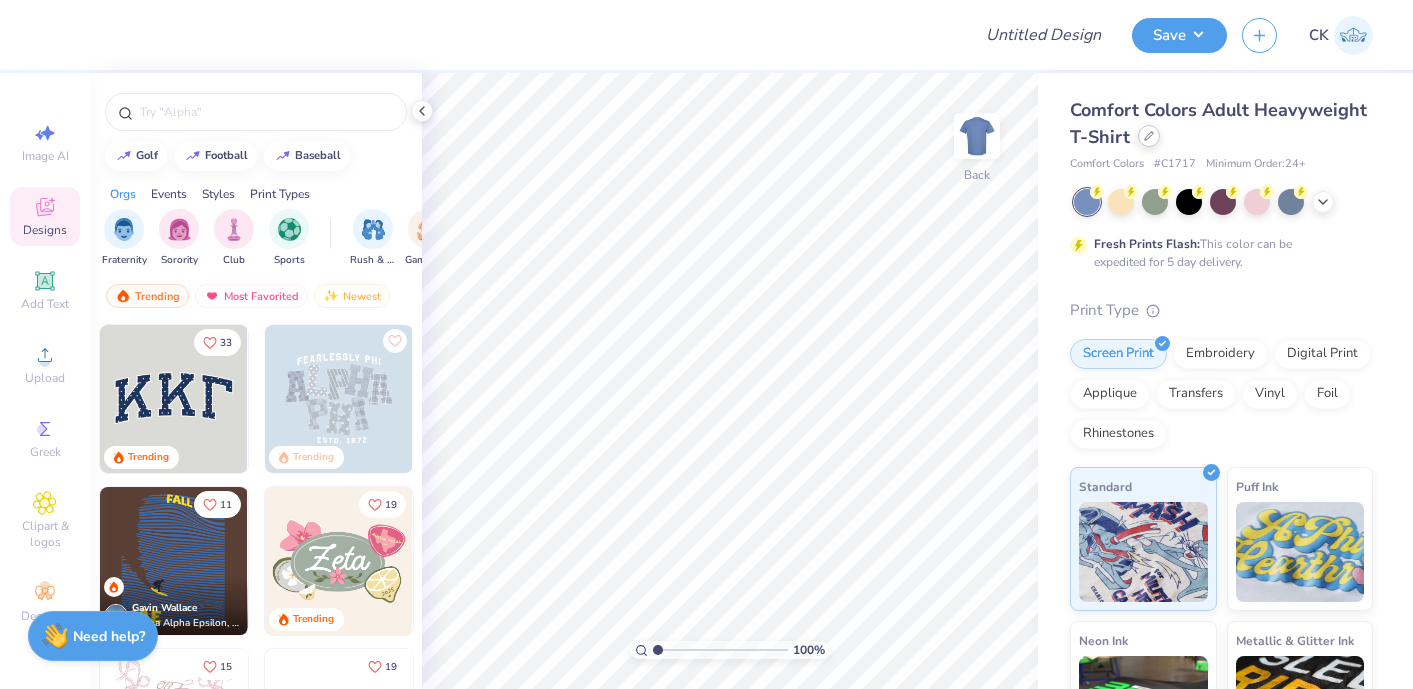 click 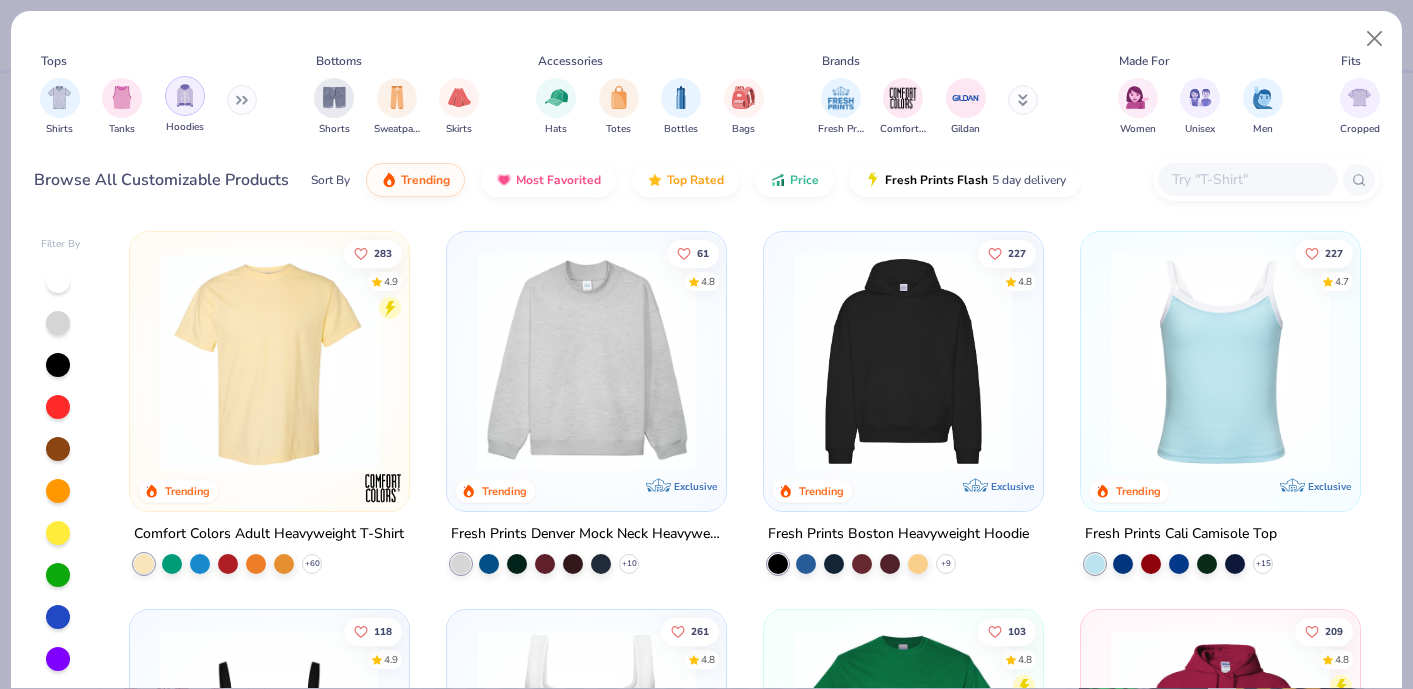 click at bounding box center [185, 95] 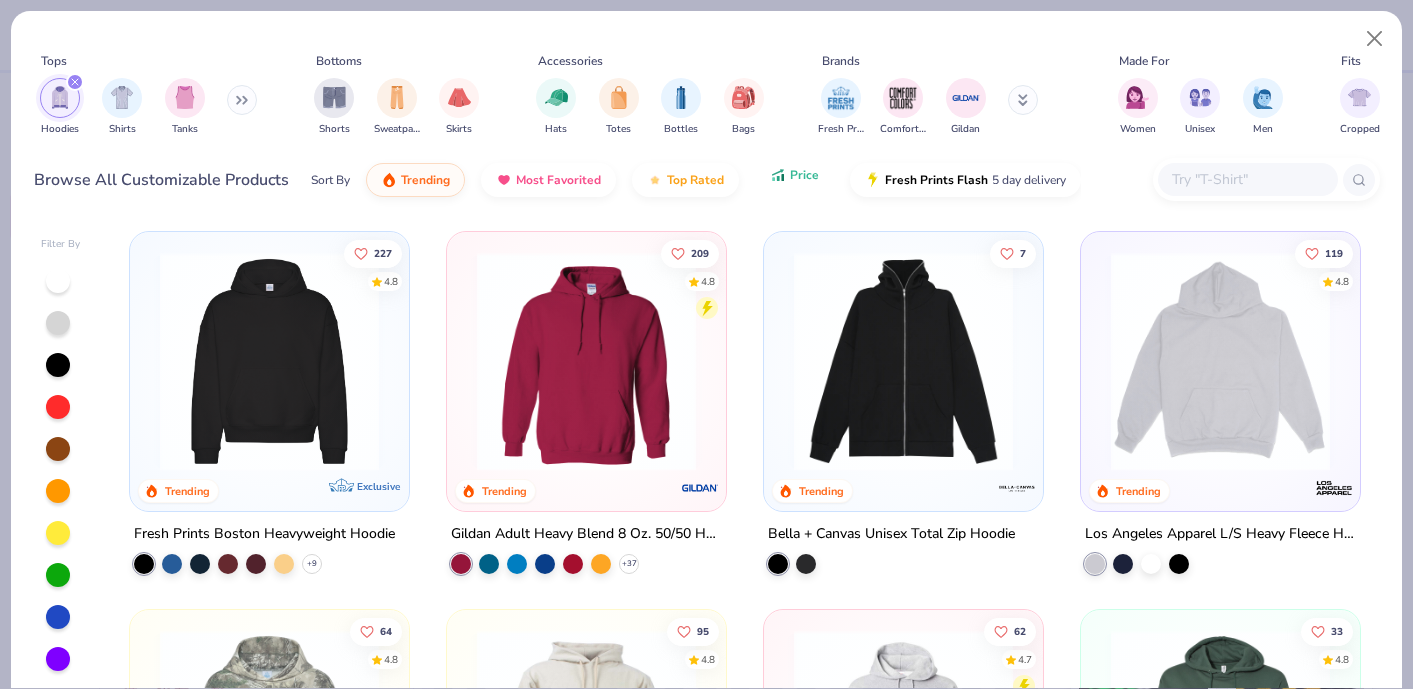 click on "Price" at bounding box center (794, 175) 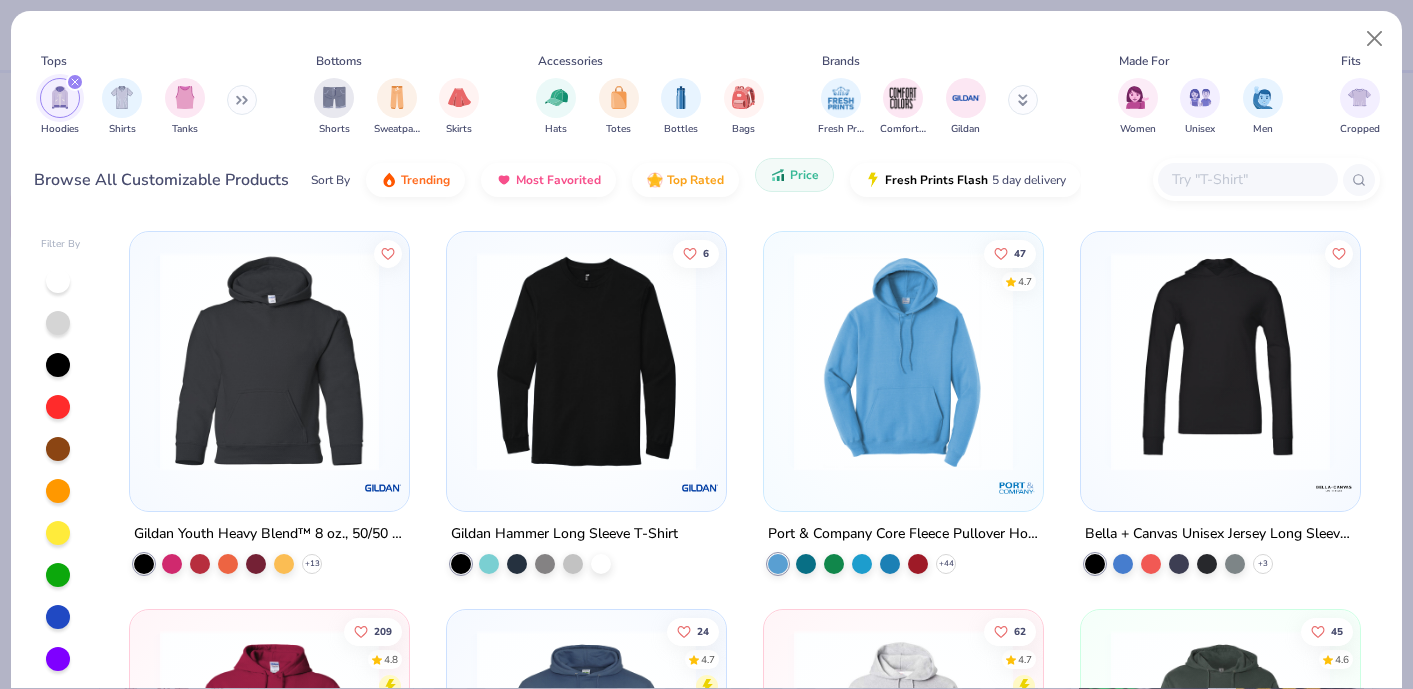 click 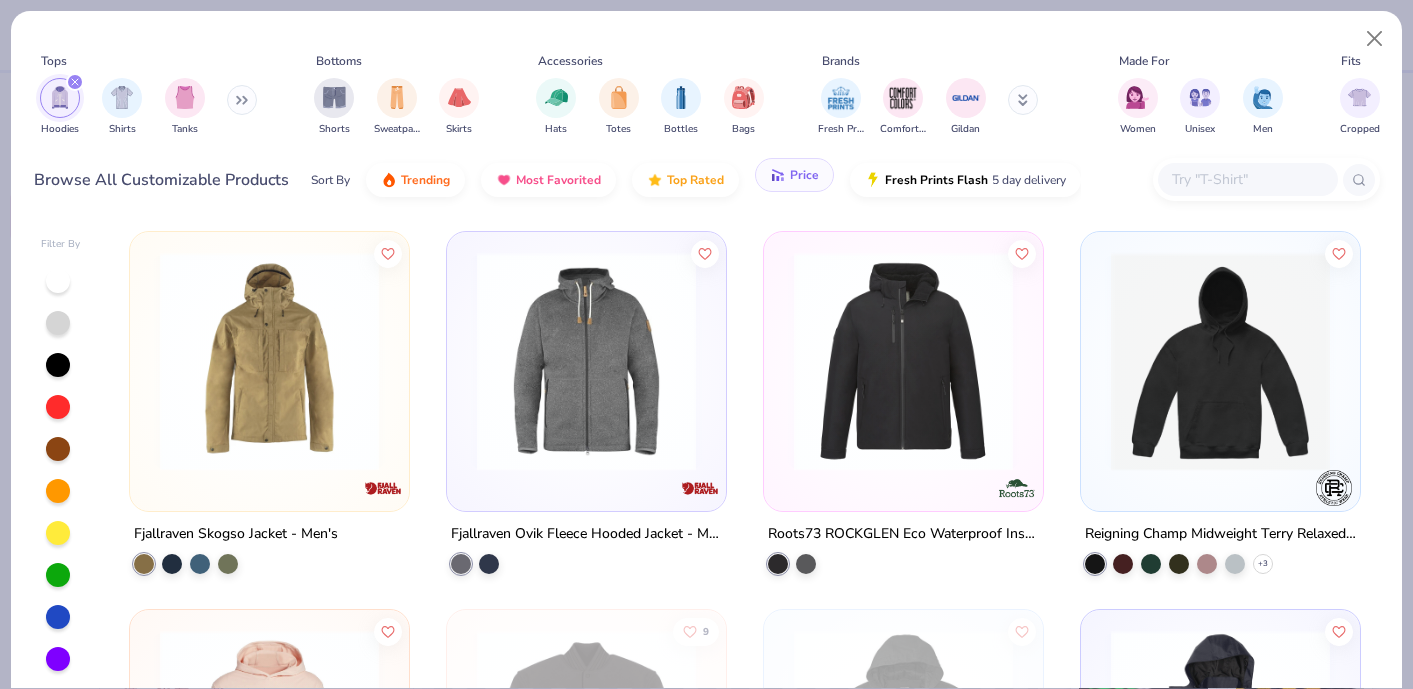 click on "Price" at bounding box center (804, 175) 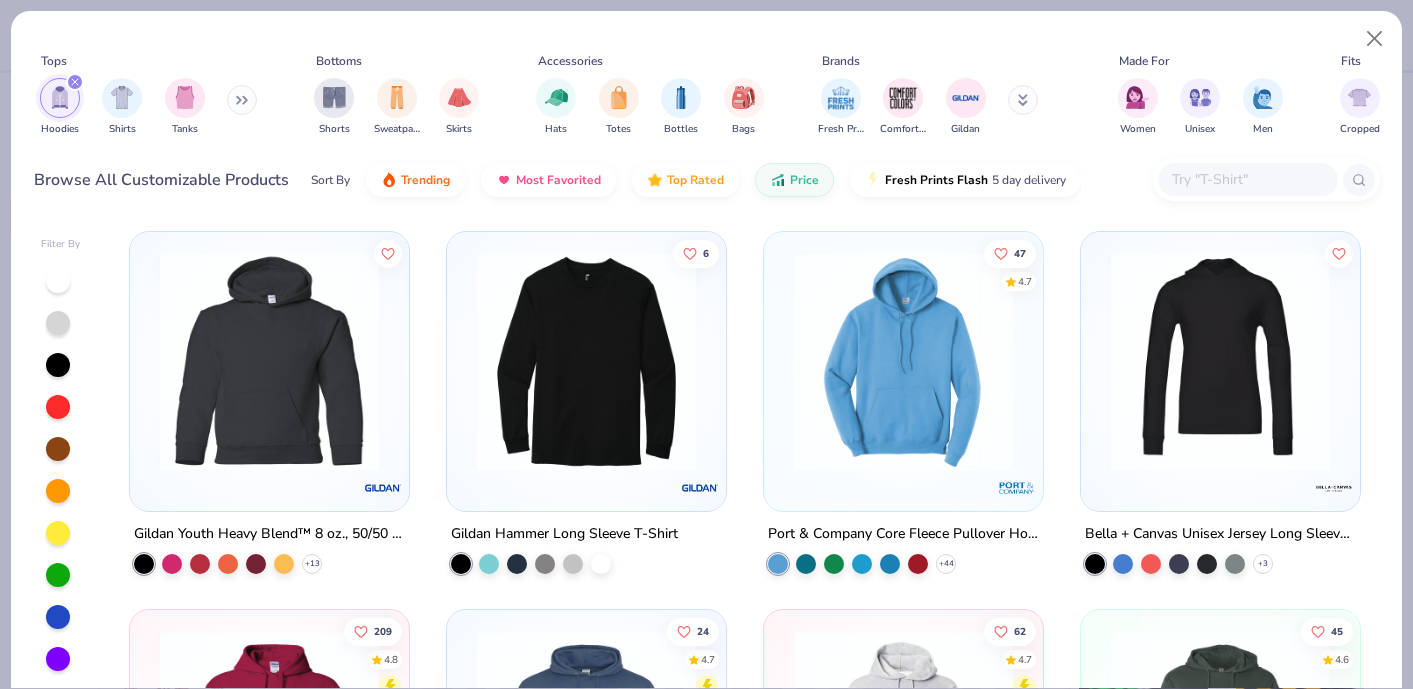 click at bounding box center [903, 361] 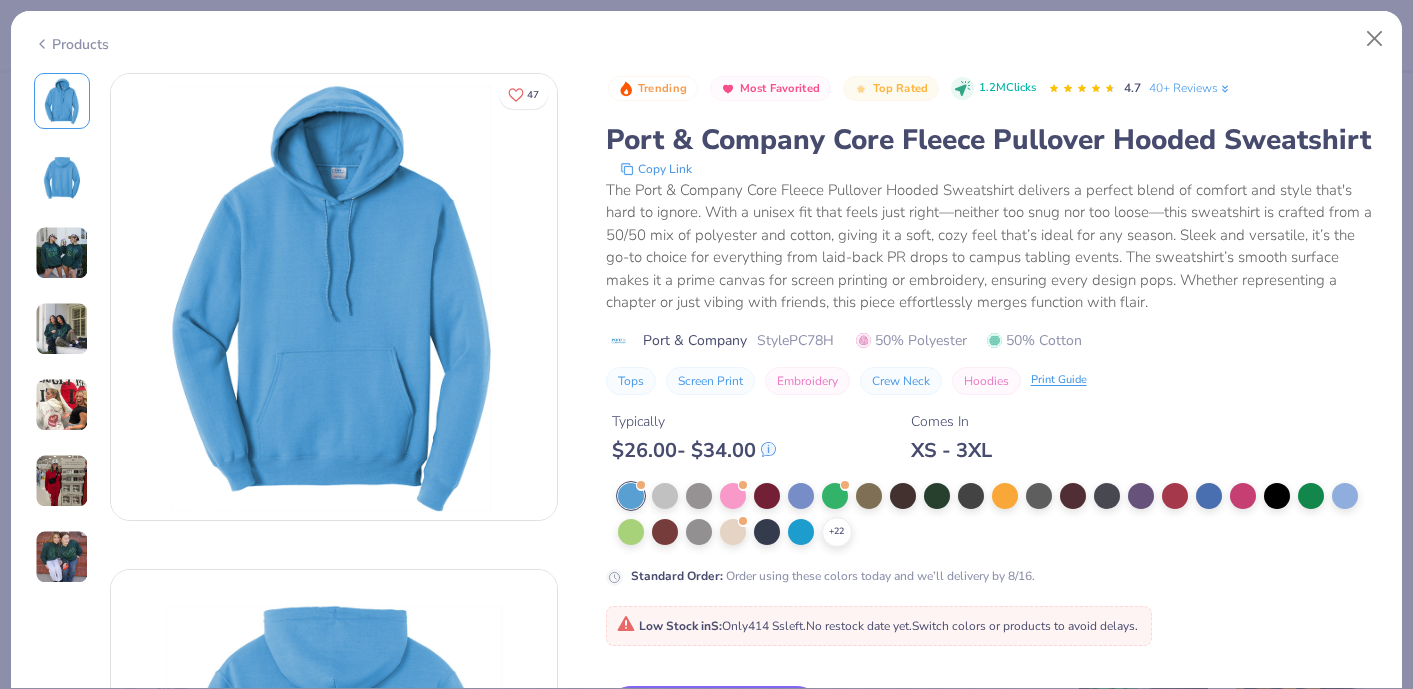 click on "Standard Order :   Order using these colors today and we’ll delivery by 8/16." at bounding box center [833, 576] 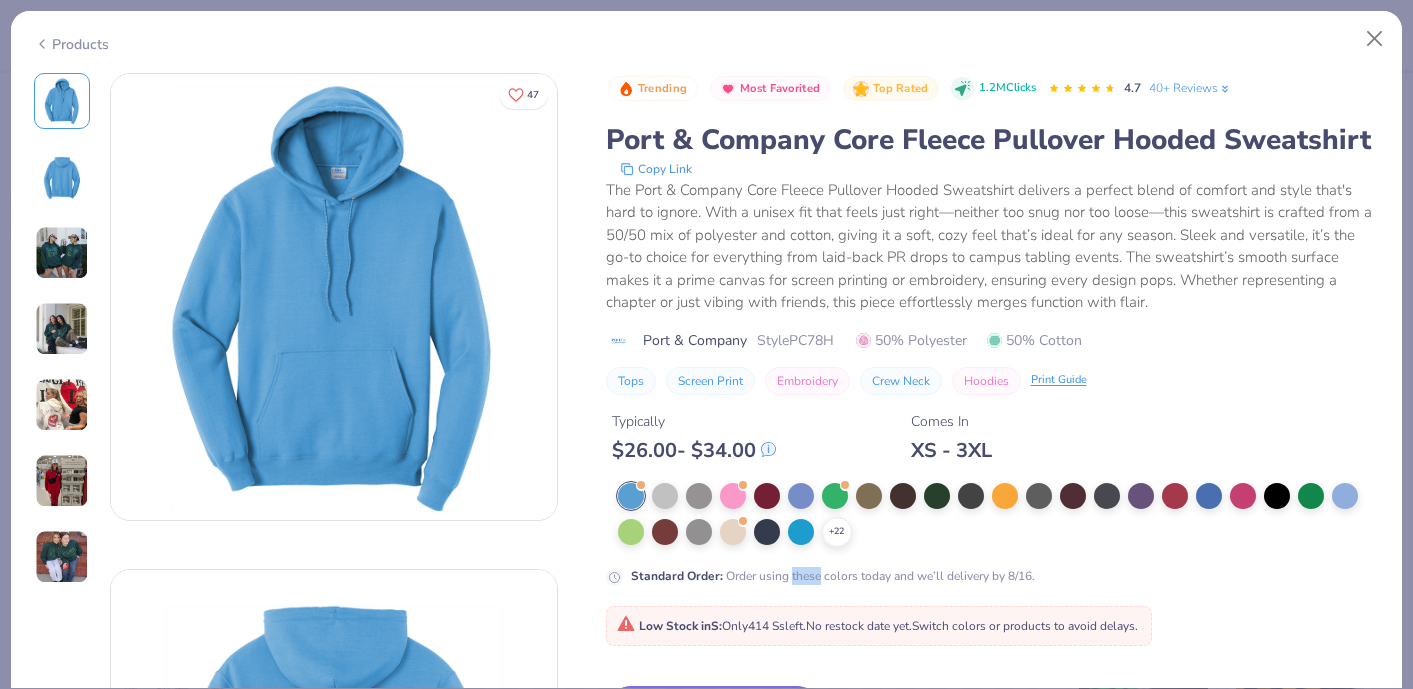 click on "Standard Order :   Order using these colors today and we’ll delivery by 8/16." at bounding box center [833, 576] 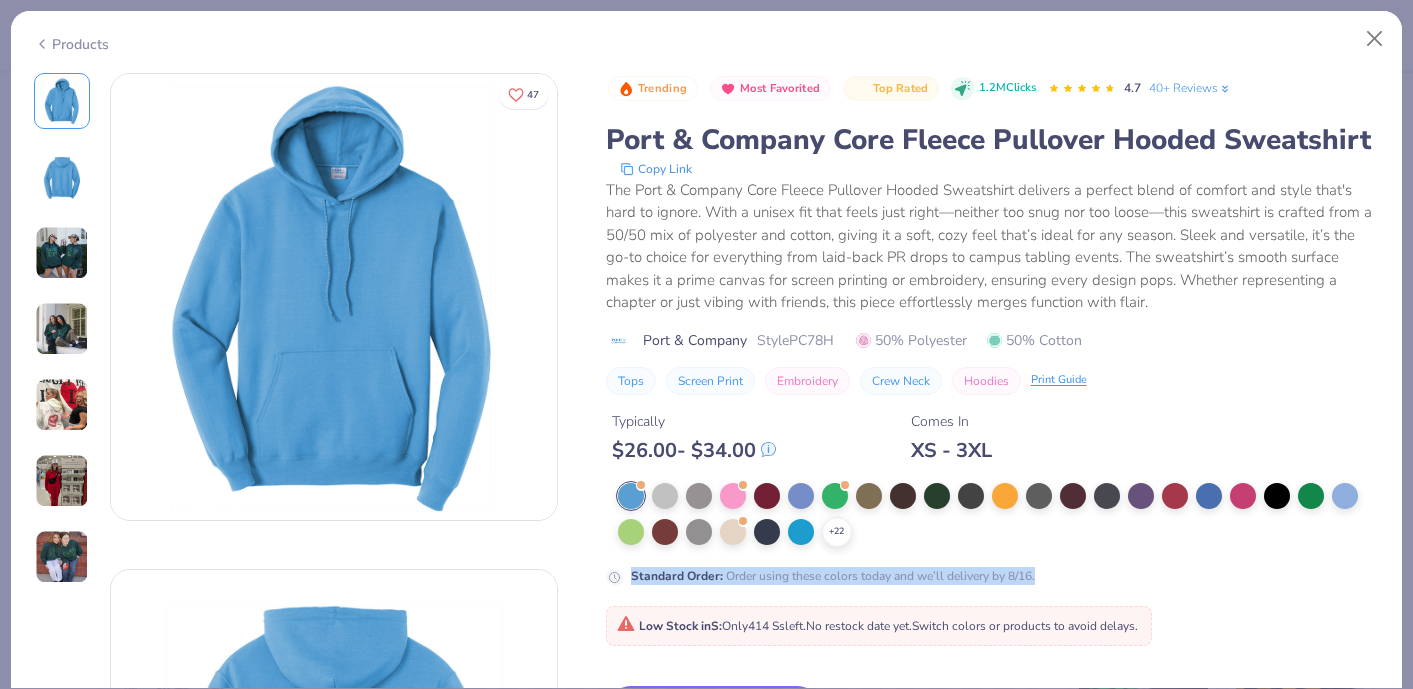 click on "Standard Order :   Order using these colors today and we’ll delivery by 8/16." at bounding box center [833, 576] 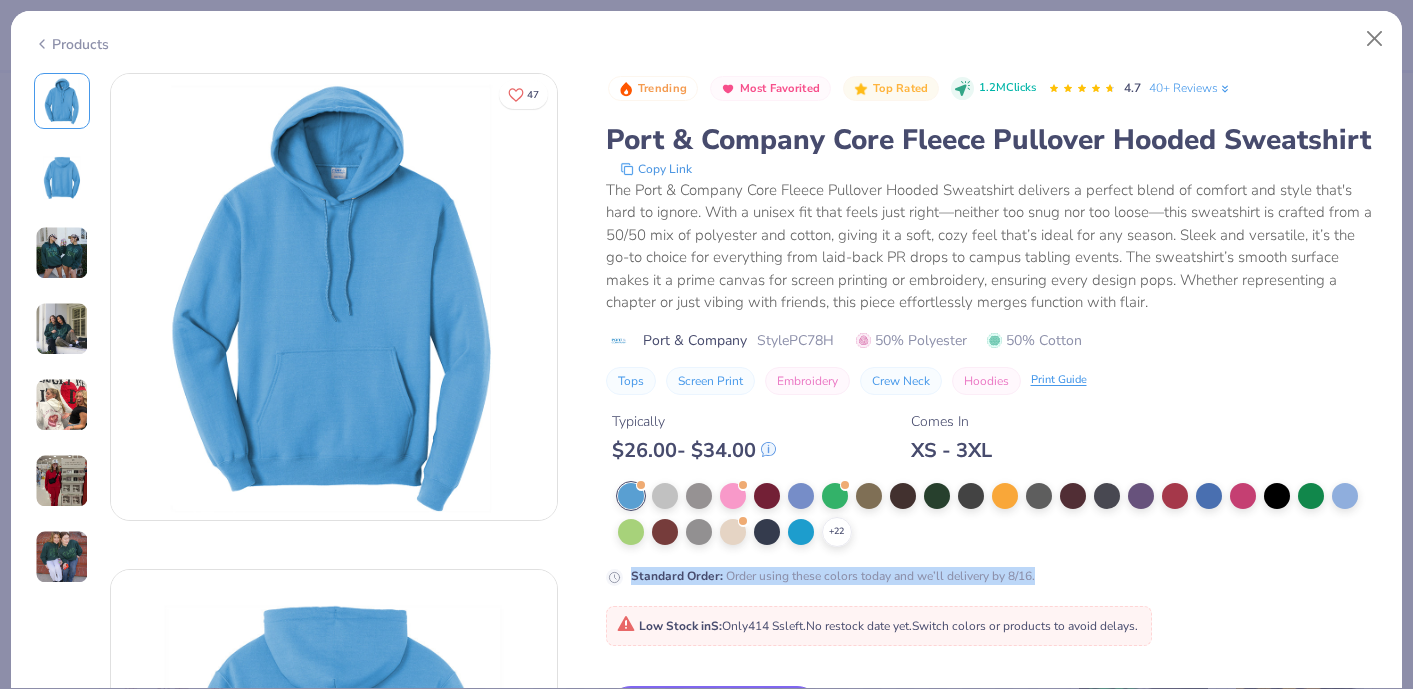 click on "Standard Order :   Order using these colors today and we’ll delivery by 8/16." at bounding box center [833, 576] 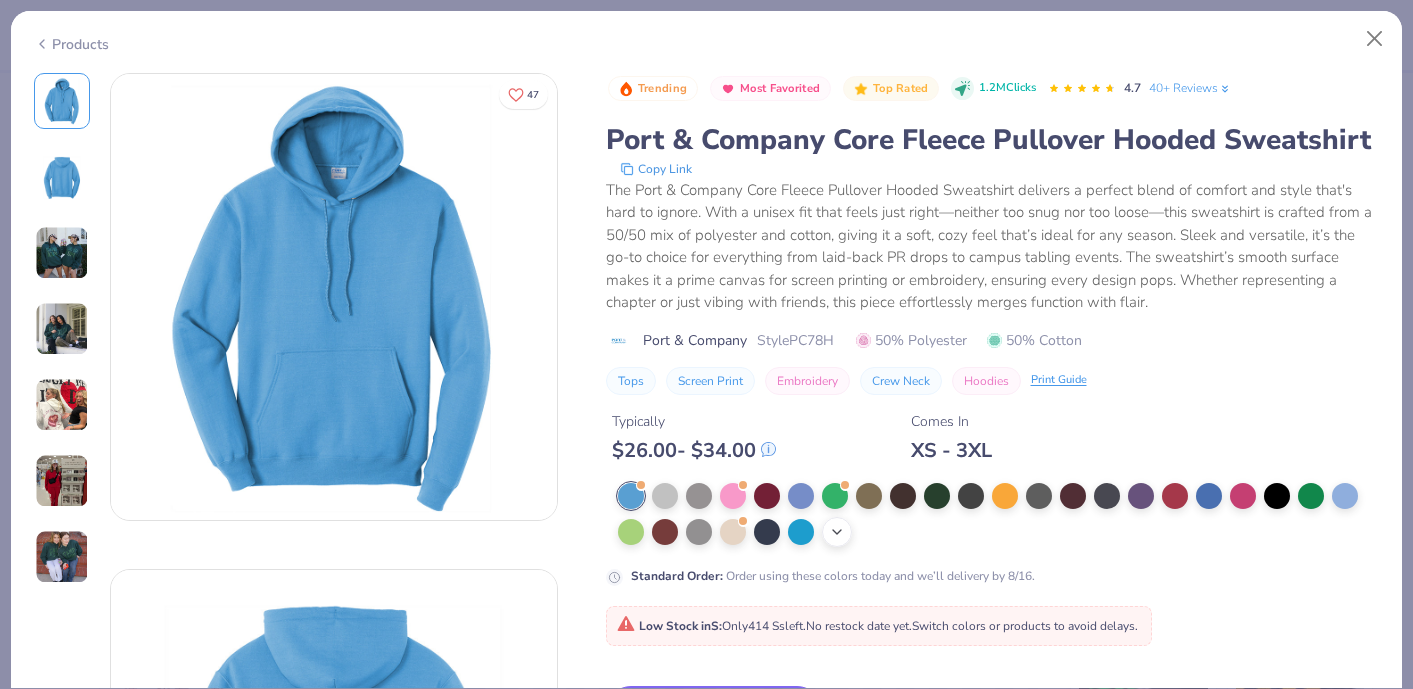 click 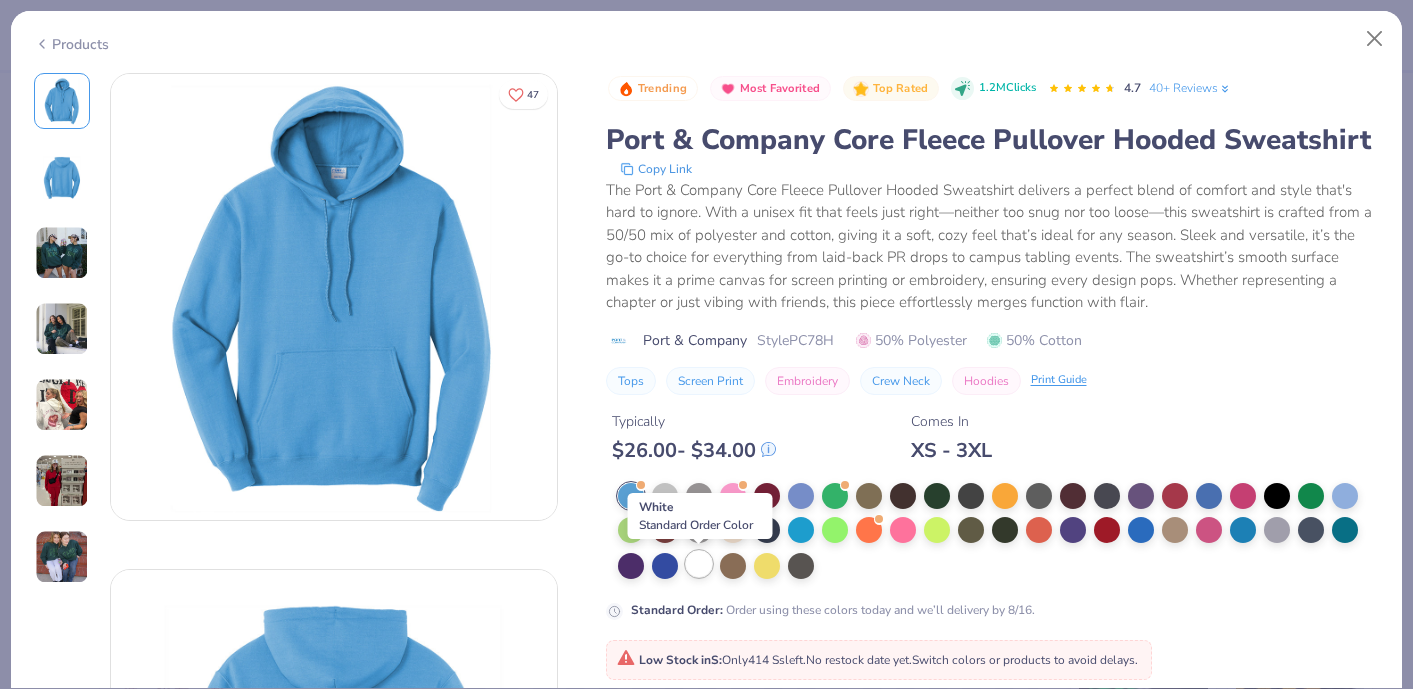 click at bounding box center [699, 564] 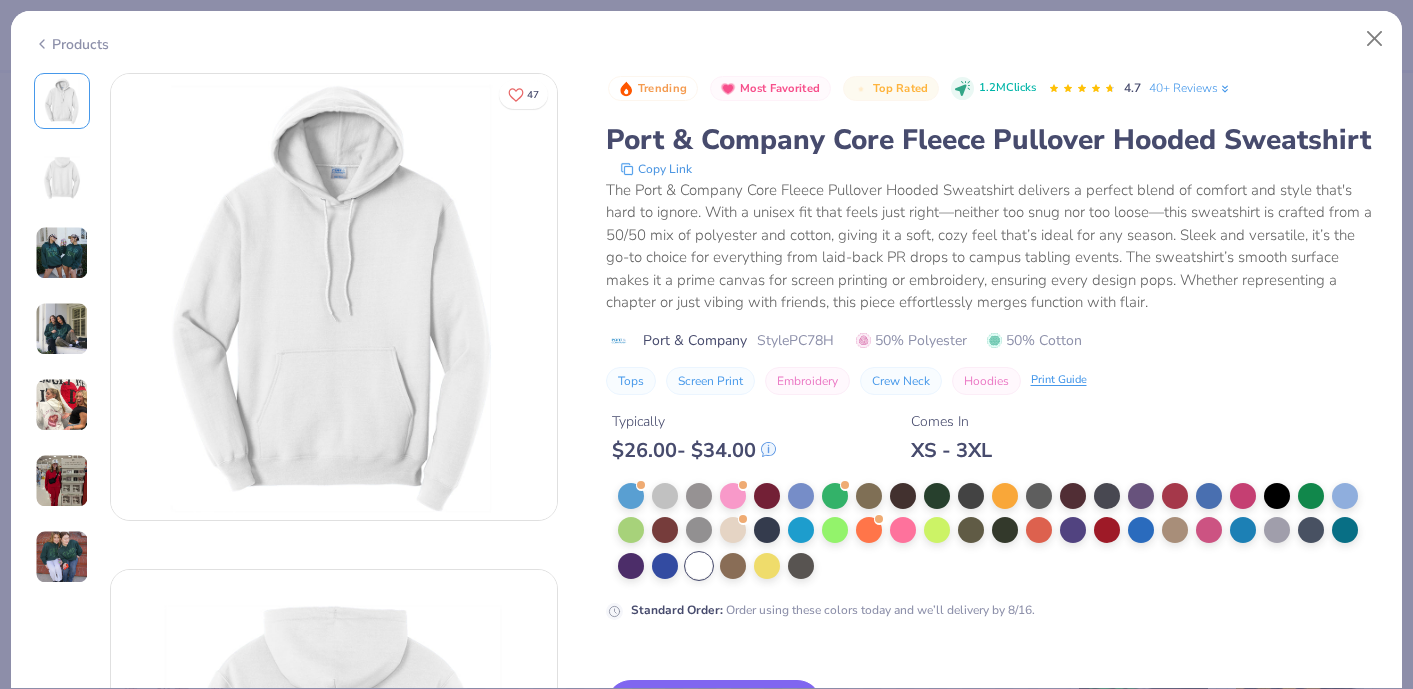click on "Style  PC78H" at bounding box center (795, 340) 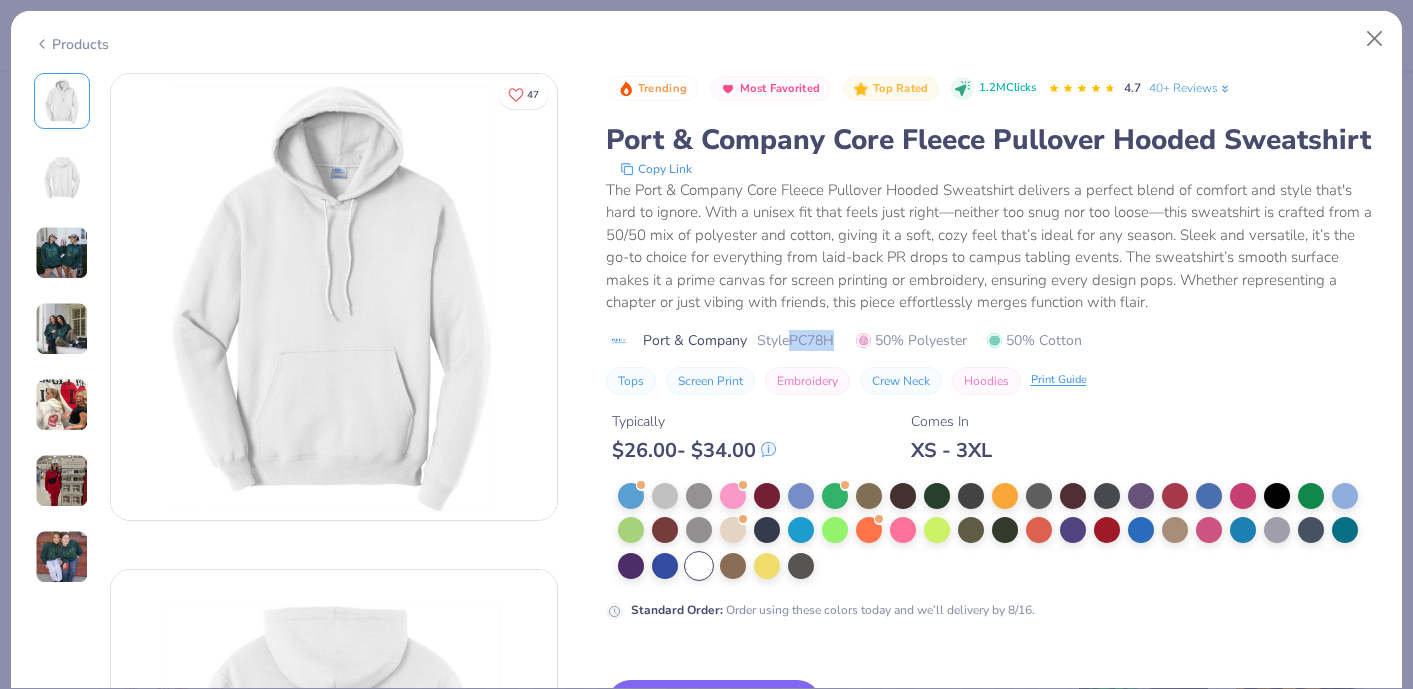 click on "Style  PC78H" at bounding box center (795, 340) 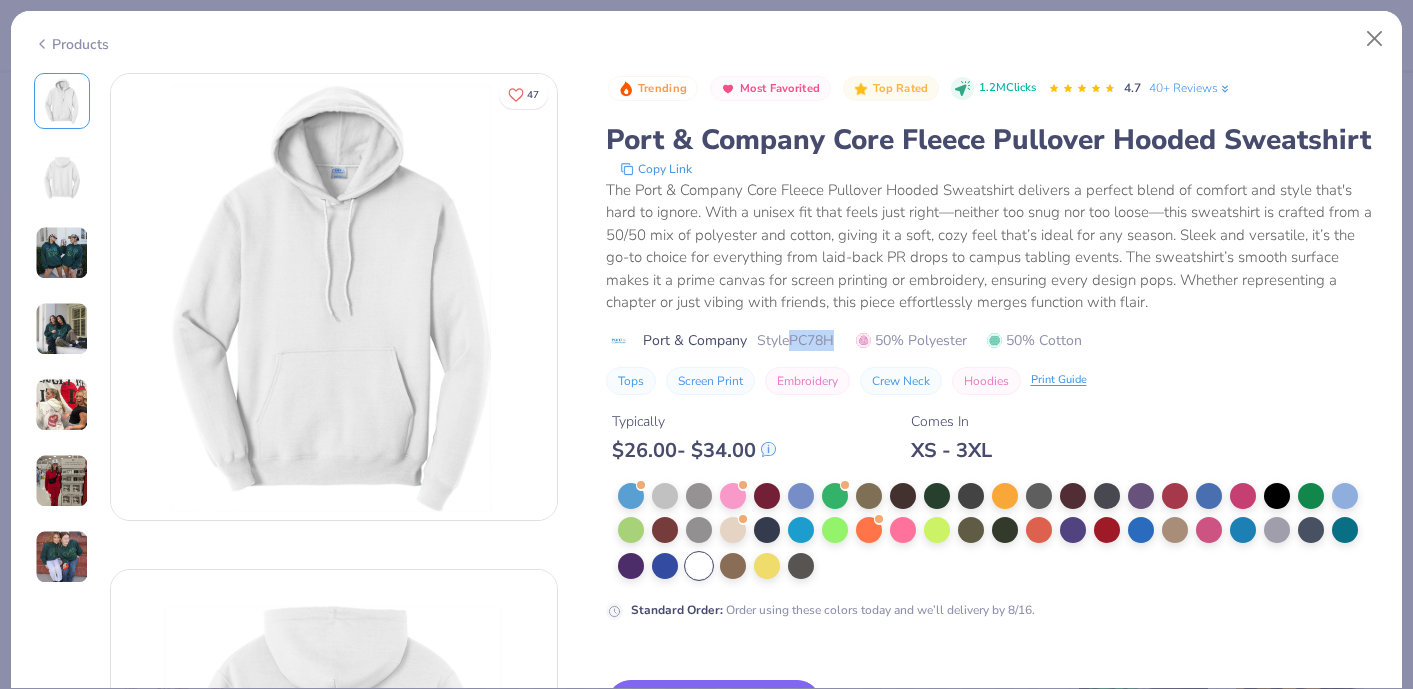 copy on "PC78H" 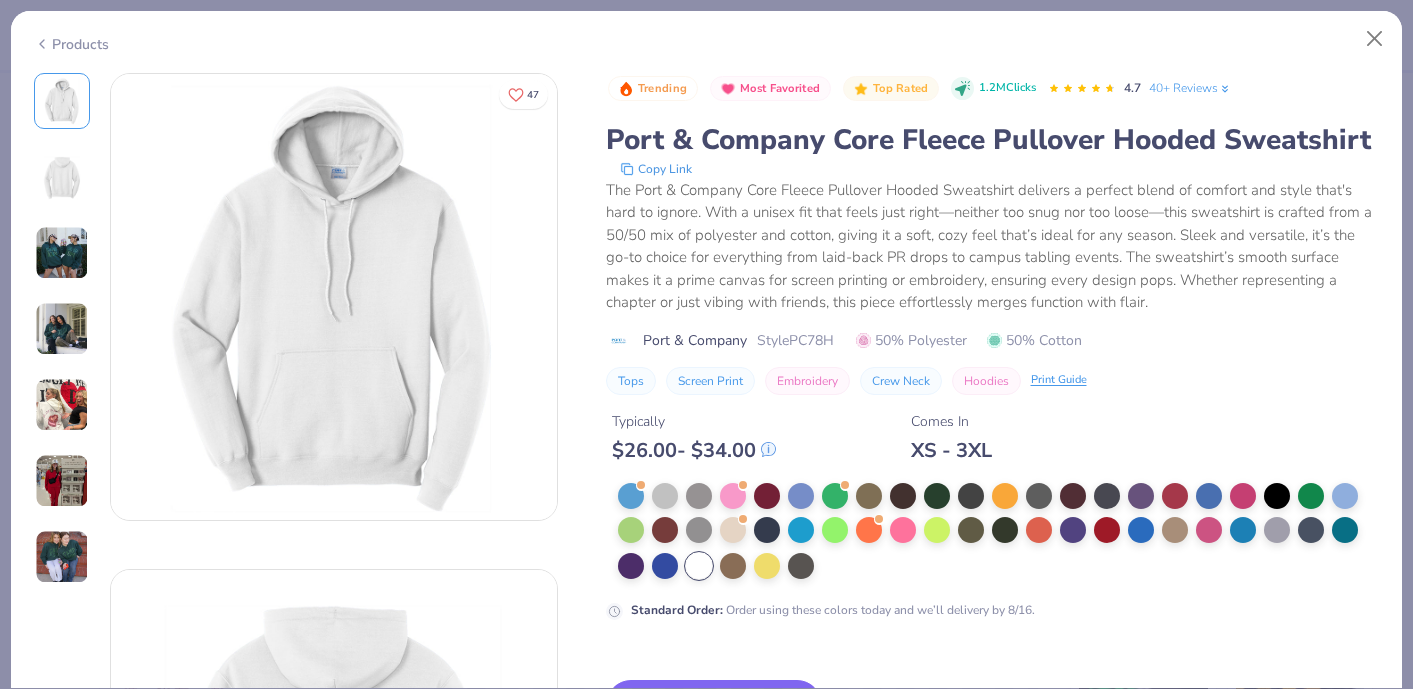 click on "The Port & Company Core Fleece Pullover Hooded Sweatshirt delivers a perfect blend of comfort and style that's hard to ignore. With a unisex fit that feels just right—neither too snug nor too loose—this sweatshirt is crafted from a 50/50 mix of polyester and cotton, giving it a soft, cozy feel that’s ideal for any season. Sleek and versatile, it’s the go-to choice for everything from laid-back PR drops to campus tabling events. The sweatshirt’s smooth surface makes it a prime canvas for screen printing or embroidery, ensuring every design pops. Whether representing a chapter or just vibing with friends, this piece effortlessly merges function with flair." at bounding box center [993, 246] 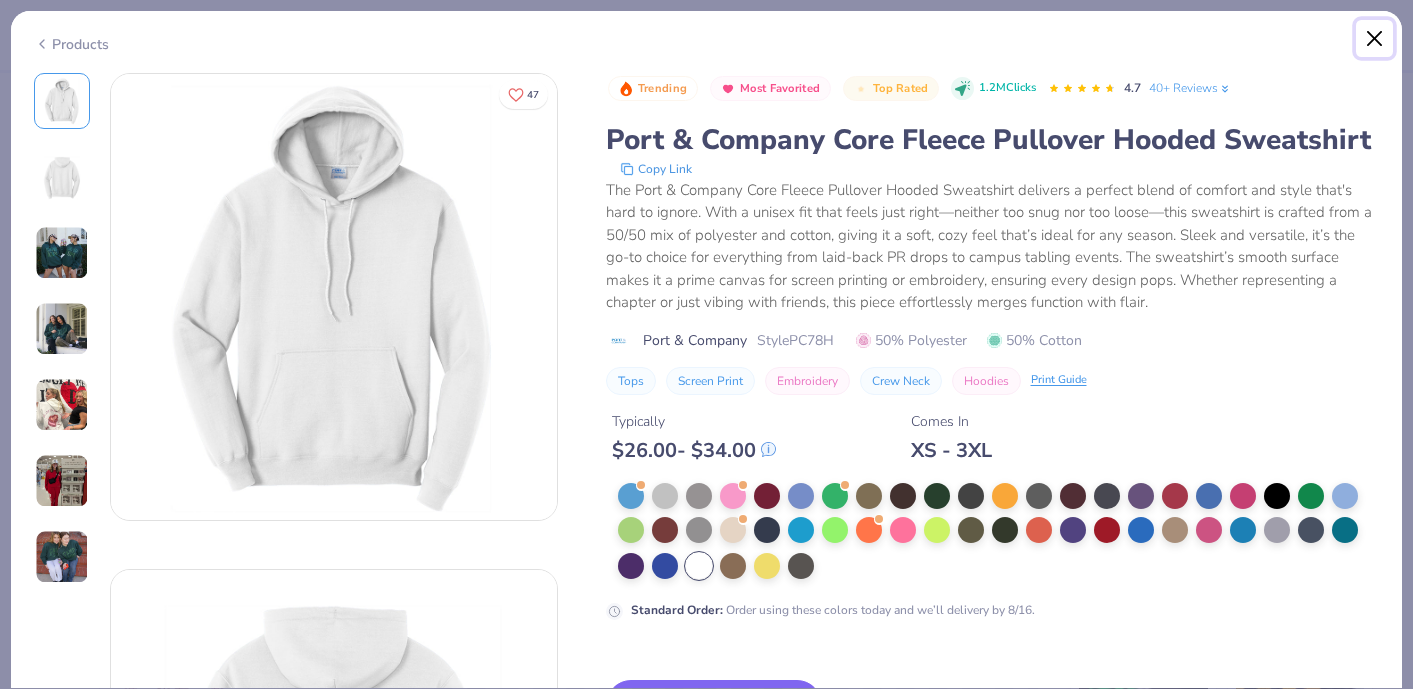 click at bounding box center (1375, 39) 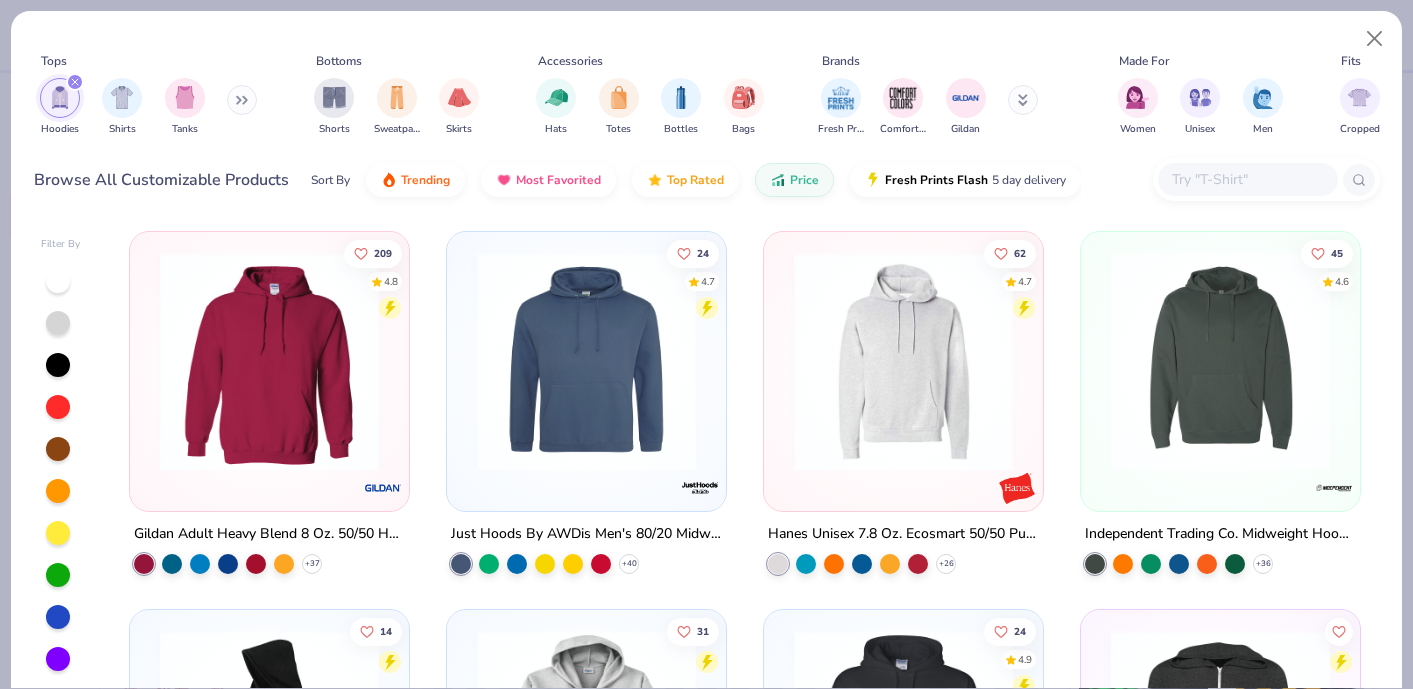 scroll, scrollTop: 379, scrollLeft: 0, axis: vertical 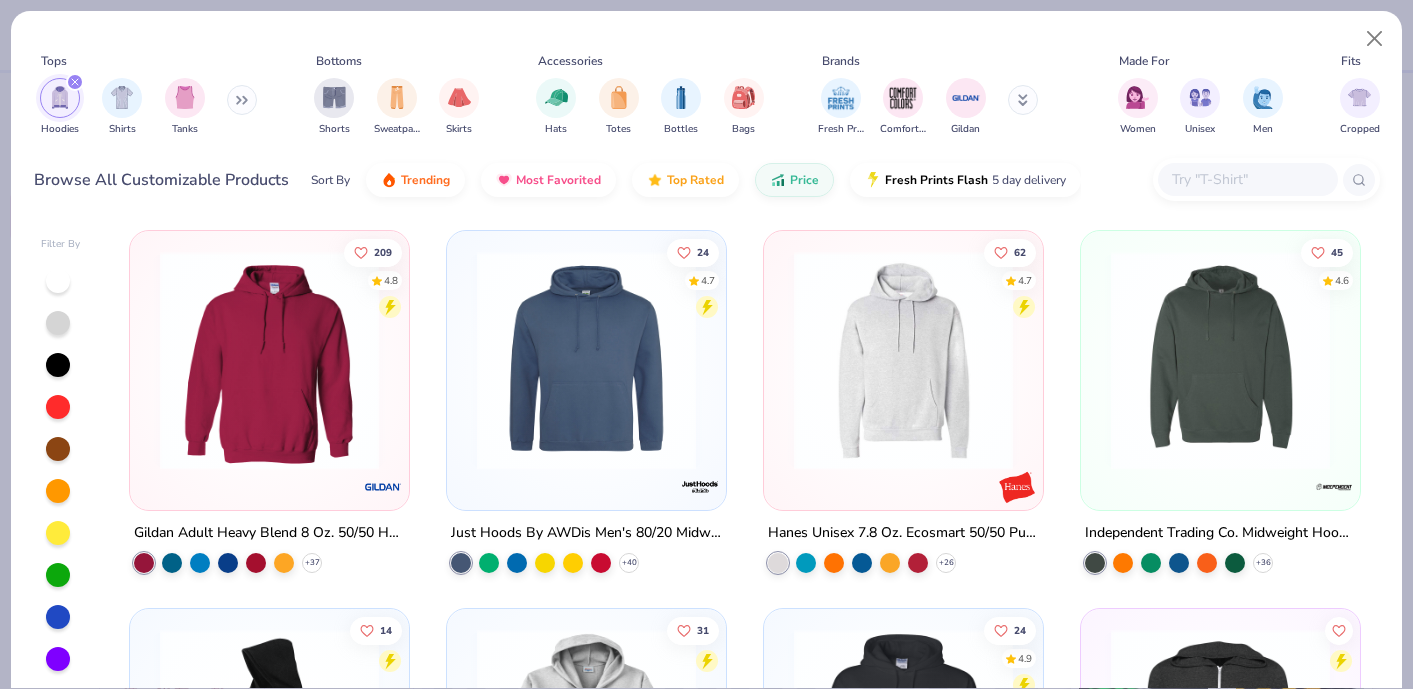 click at bounding box center (903, 360) 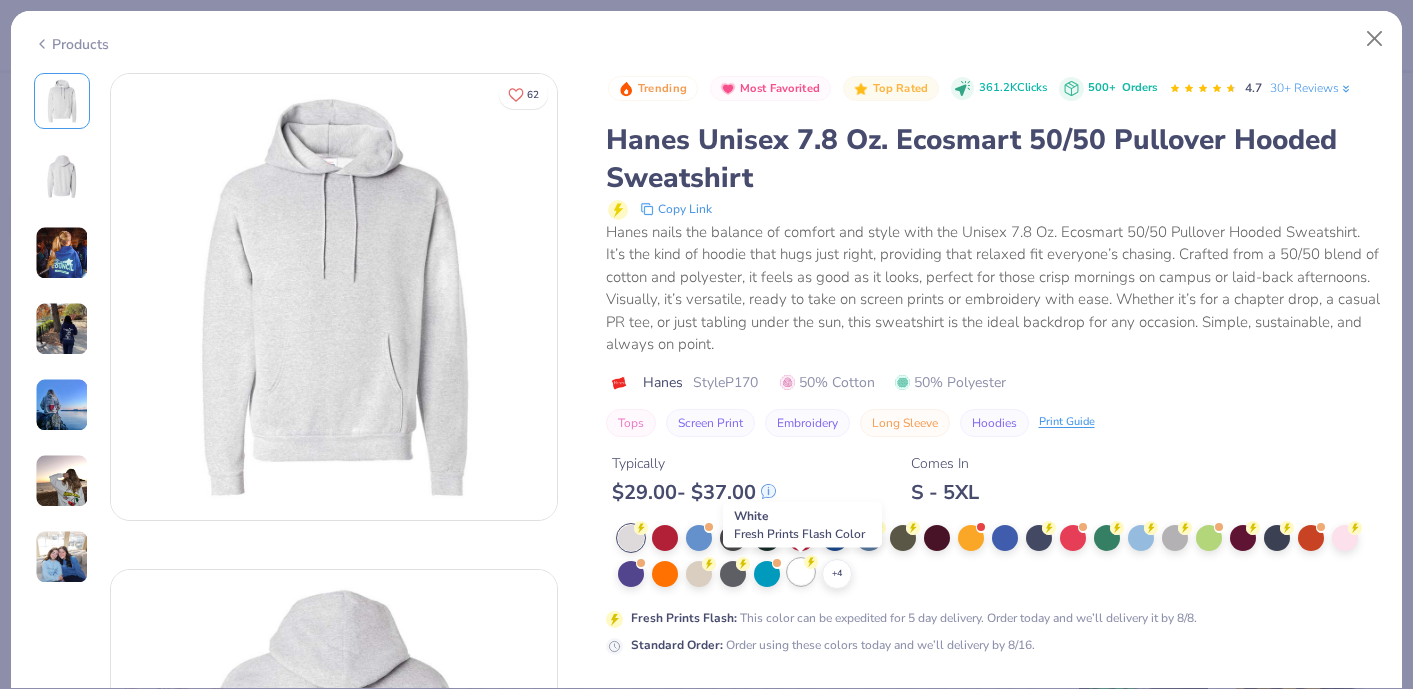 click at bounding box center [801, 572] 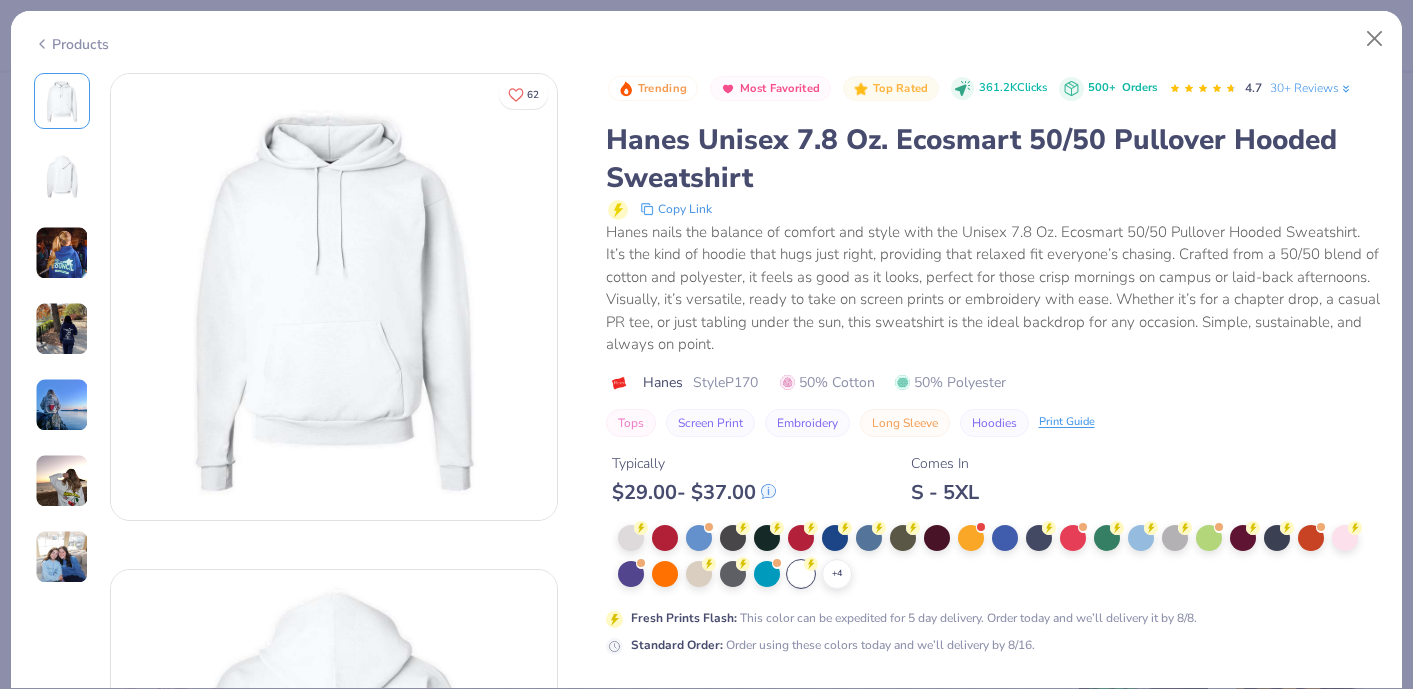 click on "Style  P170" at bounding box center [725, 382] 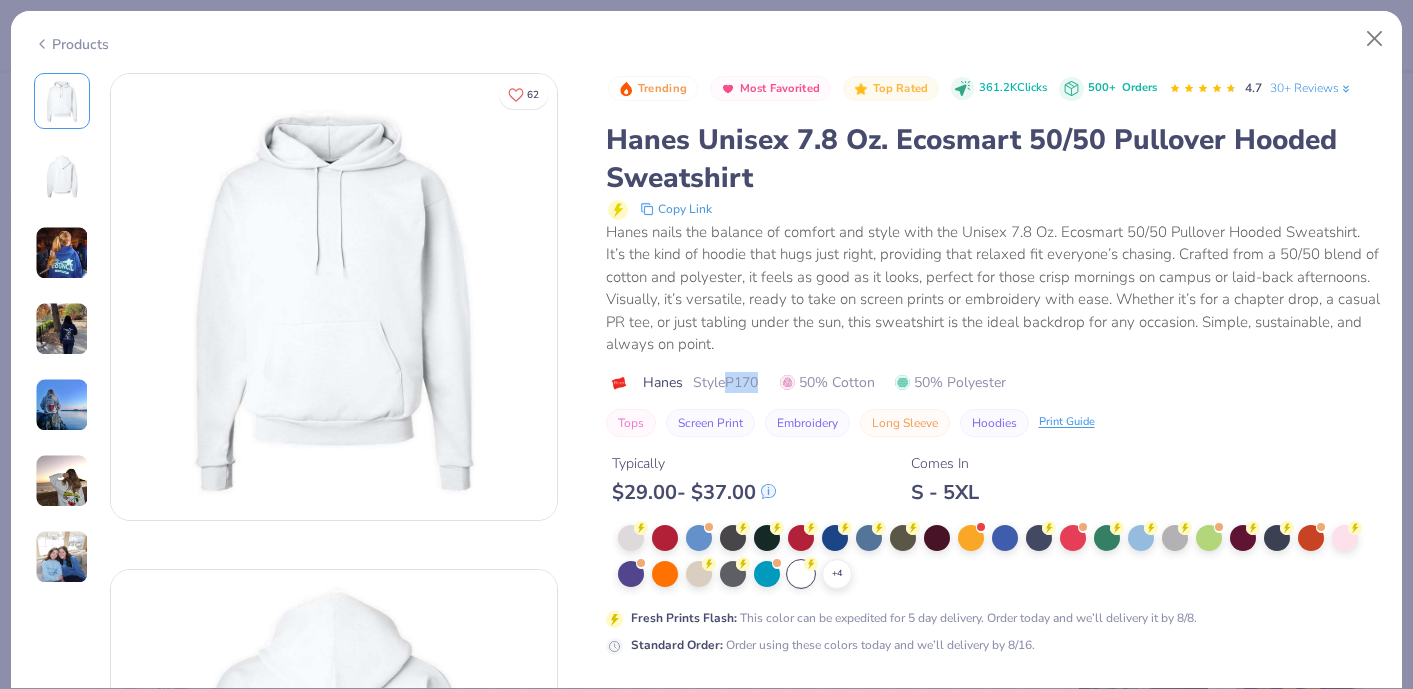 click on "Style  P170" at bounding box center [725, 382] 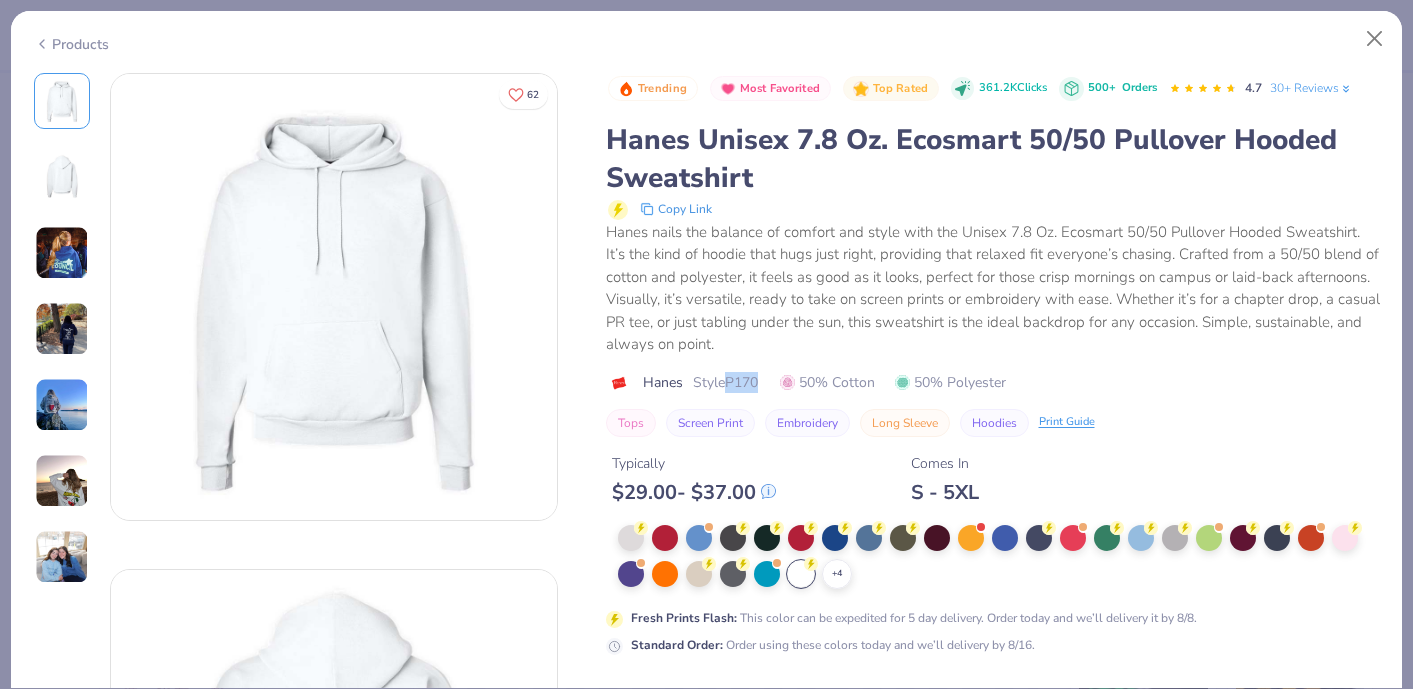 copy on "P170" 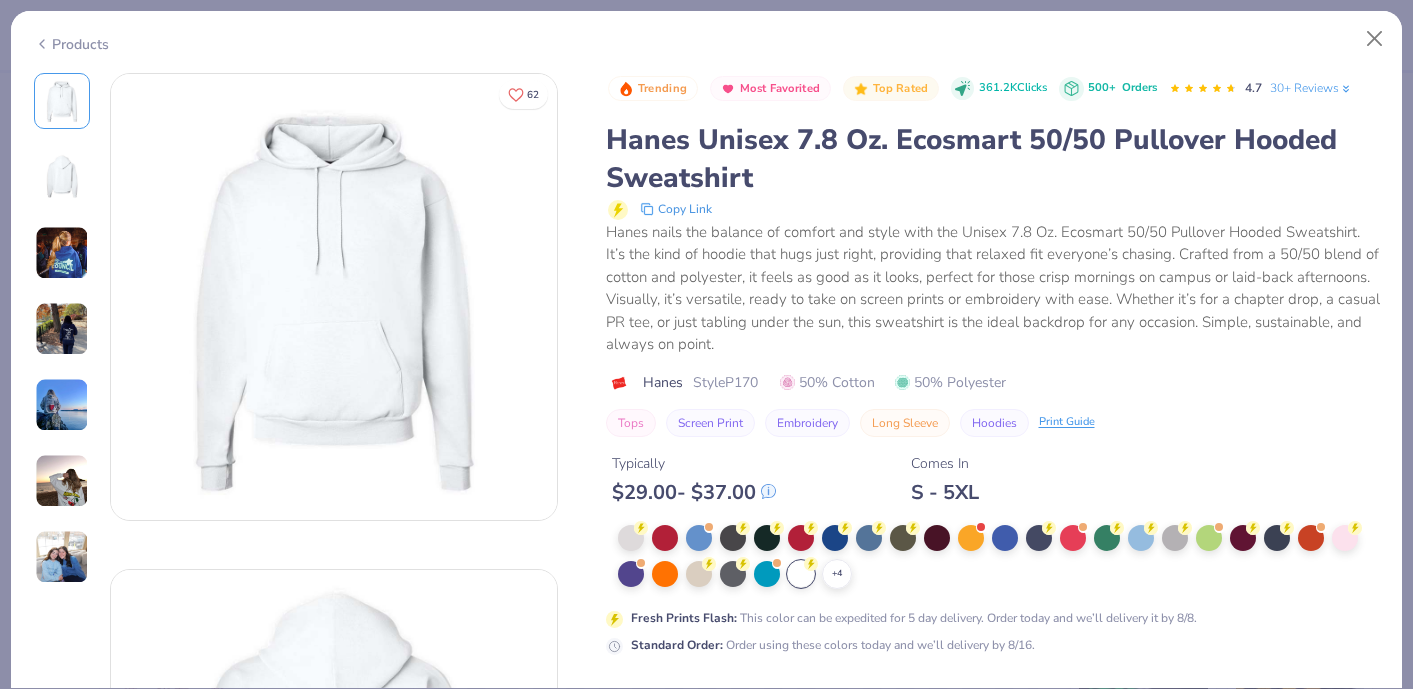 click on "Hanes nails the balance of comfort and style with the Unisex 7.8 Oz. Ecosmart 50/50 Pullover Hooded Sweatshirt. It’s the kind of hoodie that hugs just right, providing that relaxed fit everyone’s chasing. Crafted from a 50/50 blend of cotton and polyester, it feels as good as it looks, perfect for those crisp mornings on campus or laid-back afternoons. Visually, it’s versatile, ready to take on screen prints or embroidery with ease. Whether it’s for a chapter drop, a casual PR tee, or just tabling under the sun, this sweatshirt is the ideal backdrop for any occasion. Simple, sustainable, and always on point." at bounding box center [993, 288] 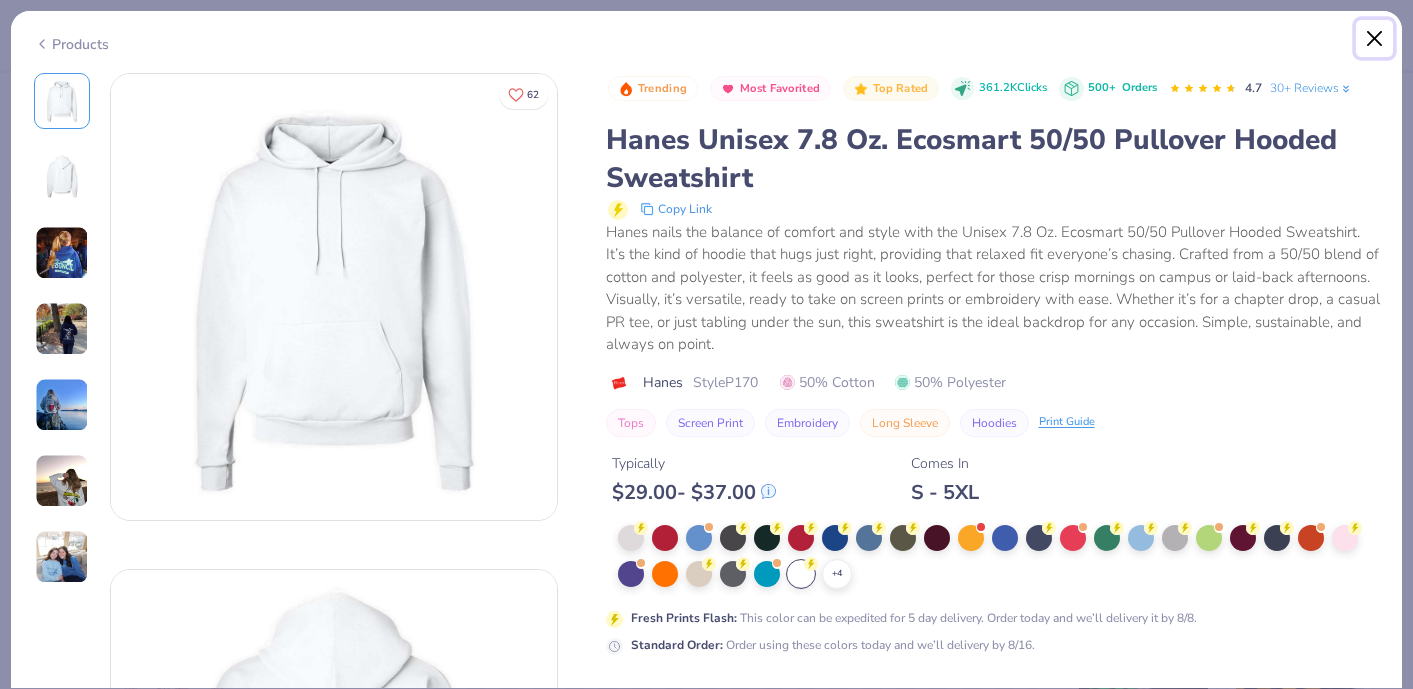 click at bounding box center (1375, 39) 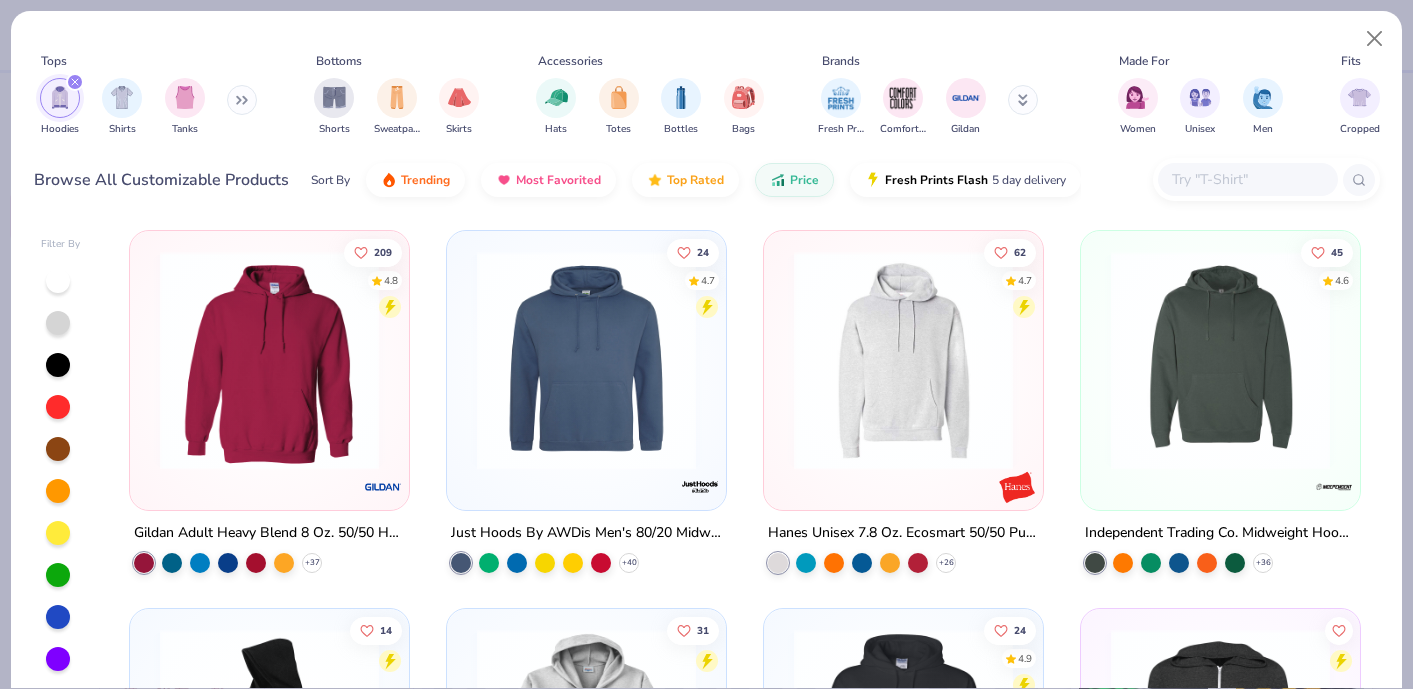 scroll, scrollTop: 0, scrollLeft: 0, axis: both 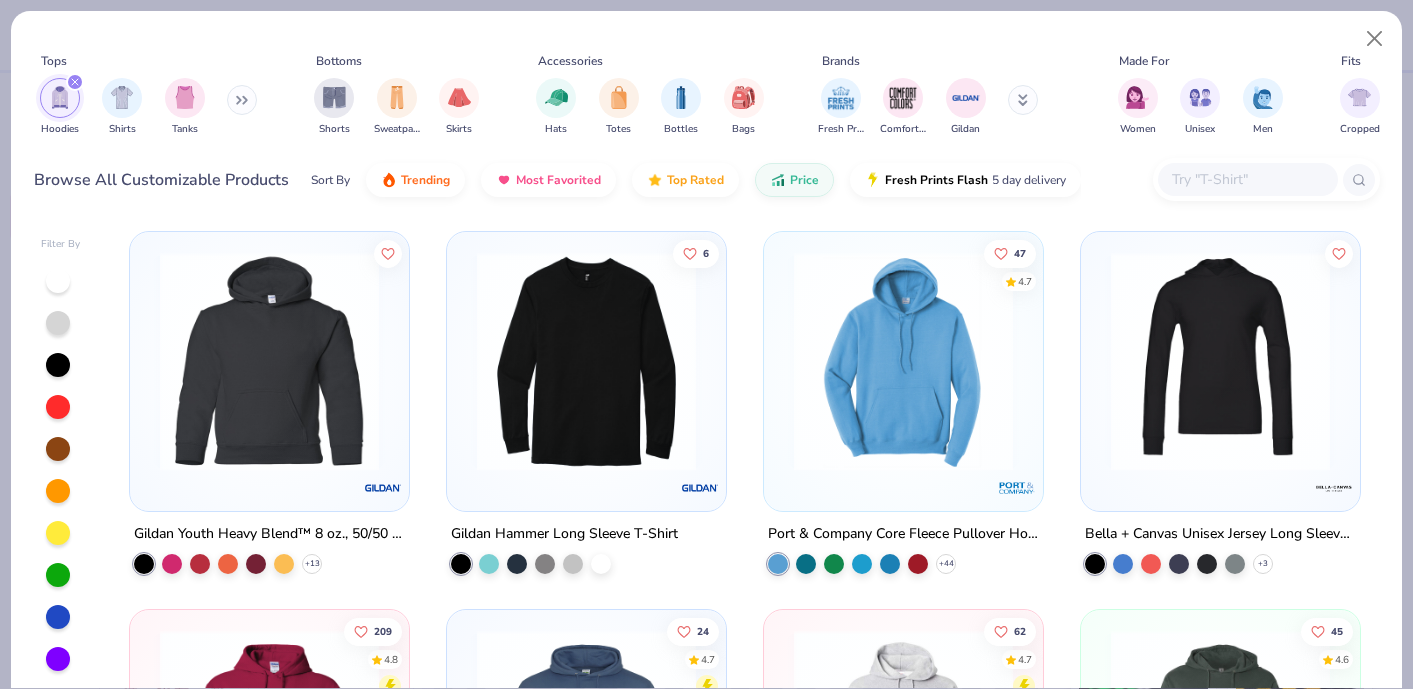 click at bounding box center [903, 361] 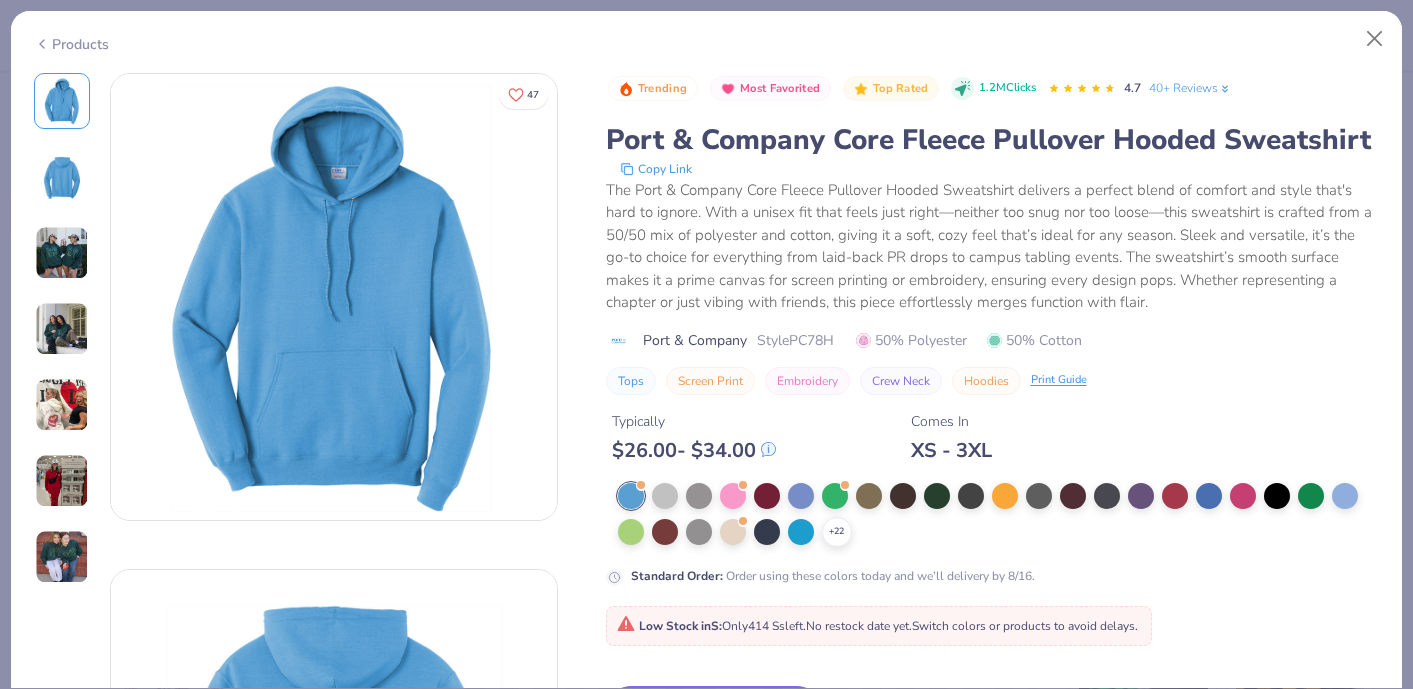 click on "Style  PC78H" at bounding box center [795, 340] 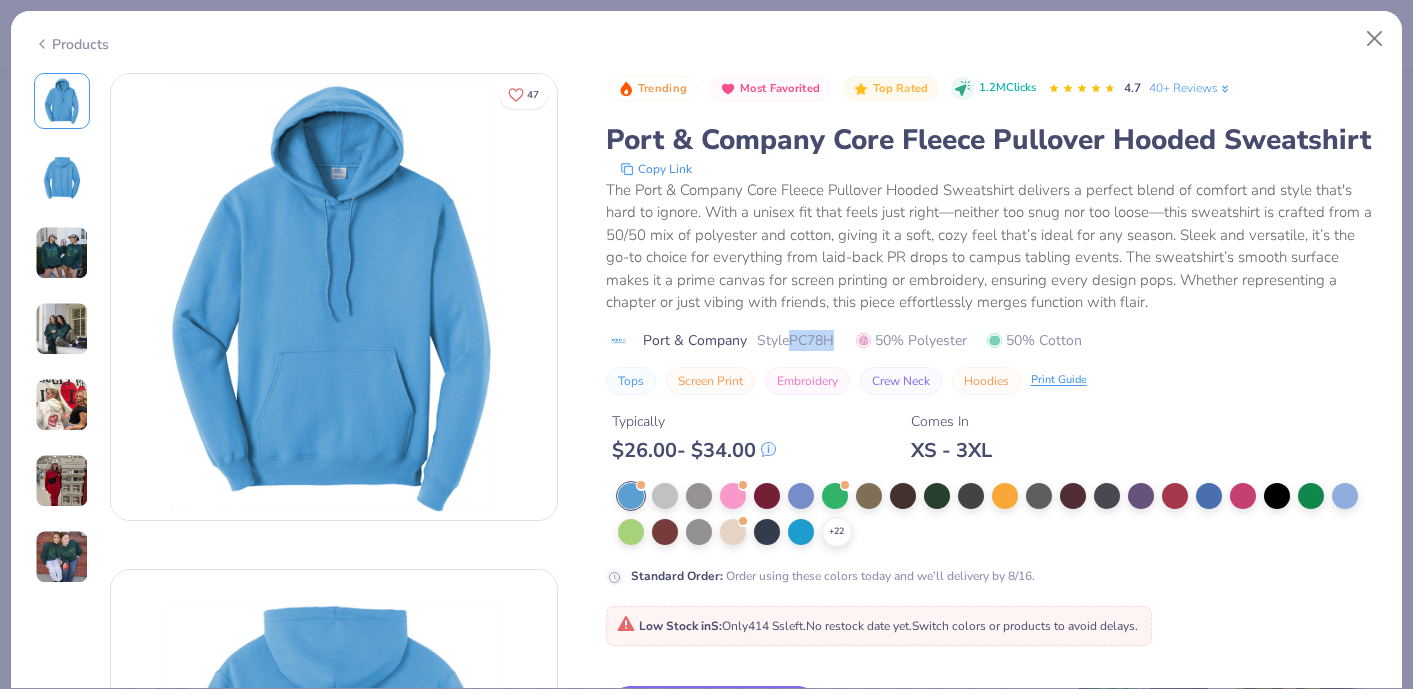 click on "Style  PC78H" at bounding box center [795, 340] 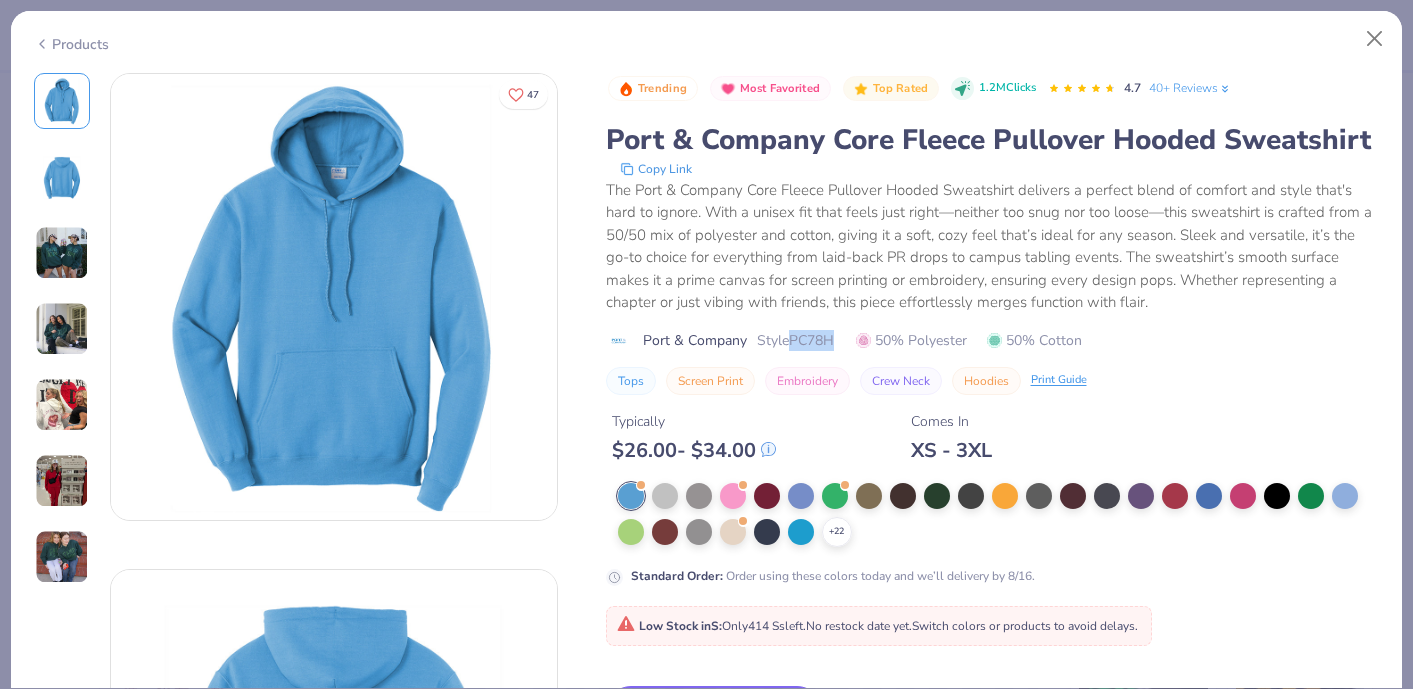 copy on "PC78H" 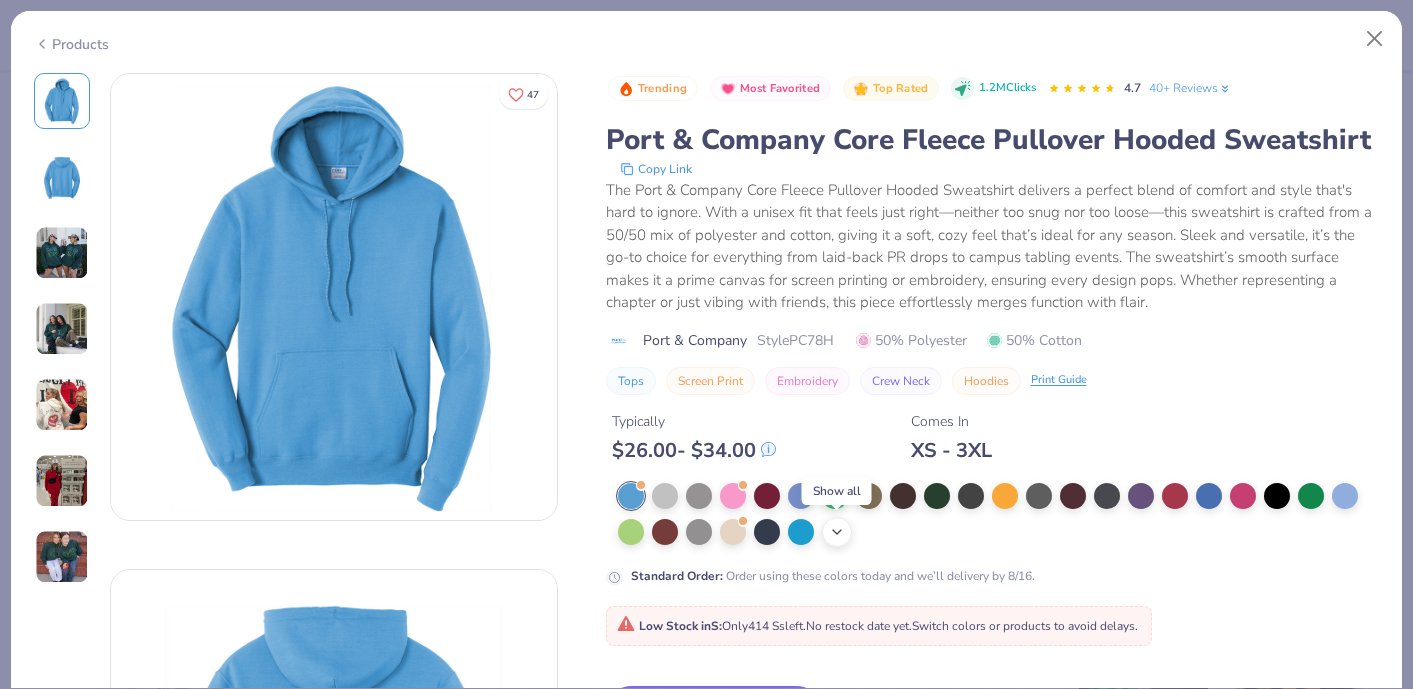 click 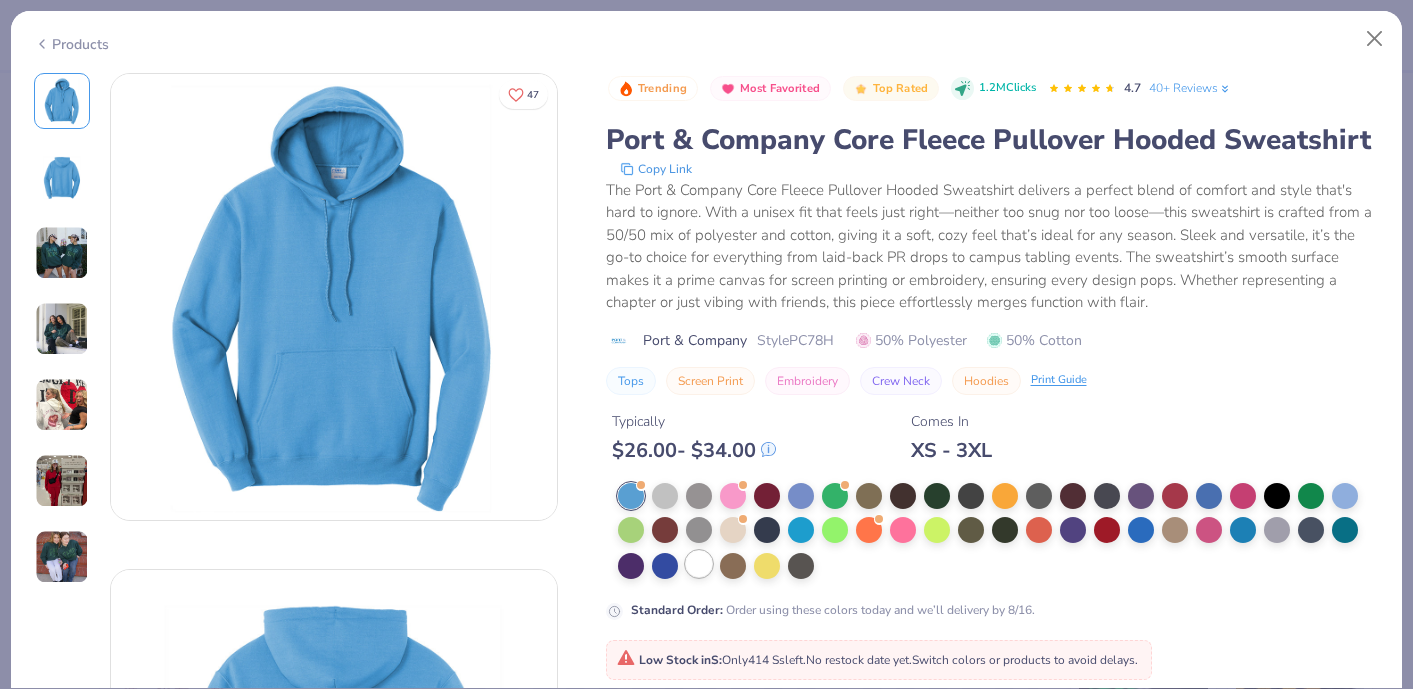 click at bounding box center [699, 564] 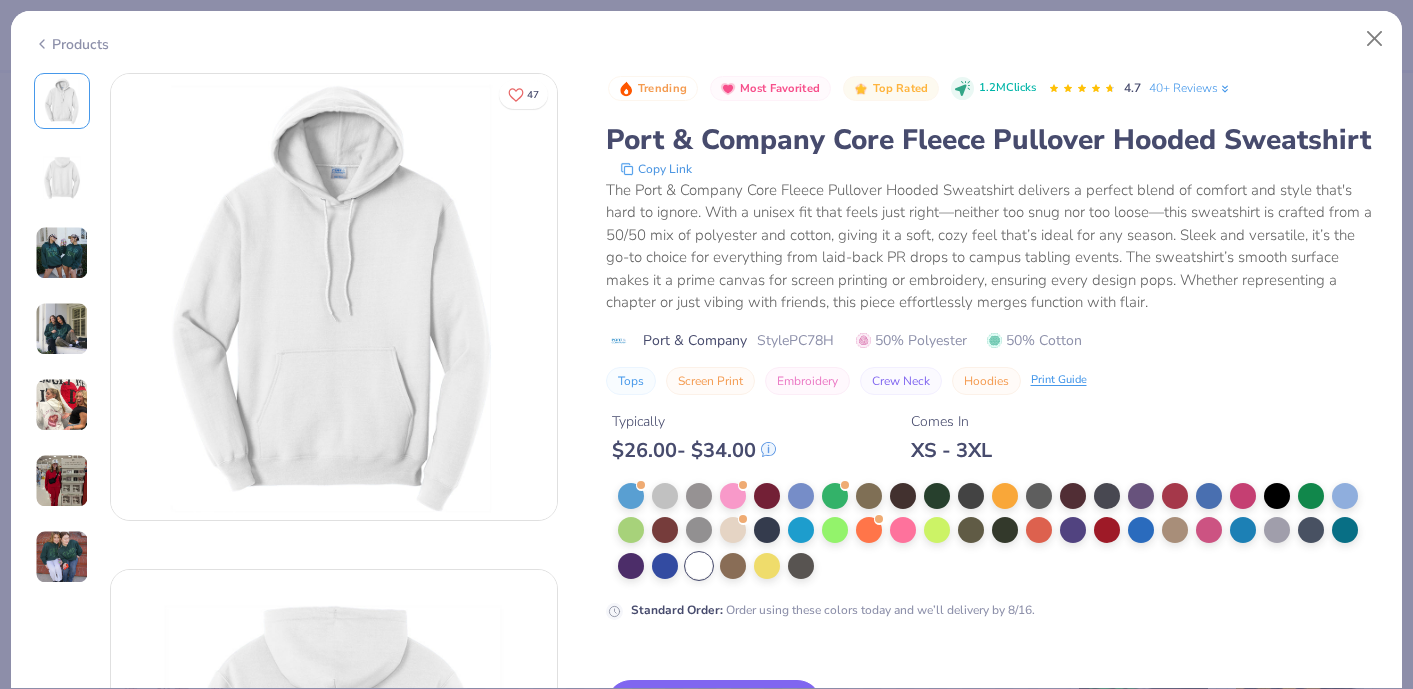 click on "Port & Company Core Fleece Pullover Hooded Sweatshirt" at bounding box center (993, 140) 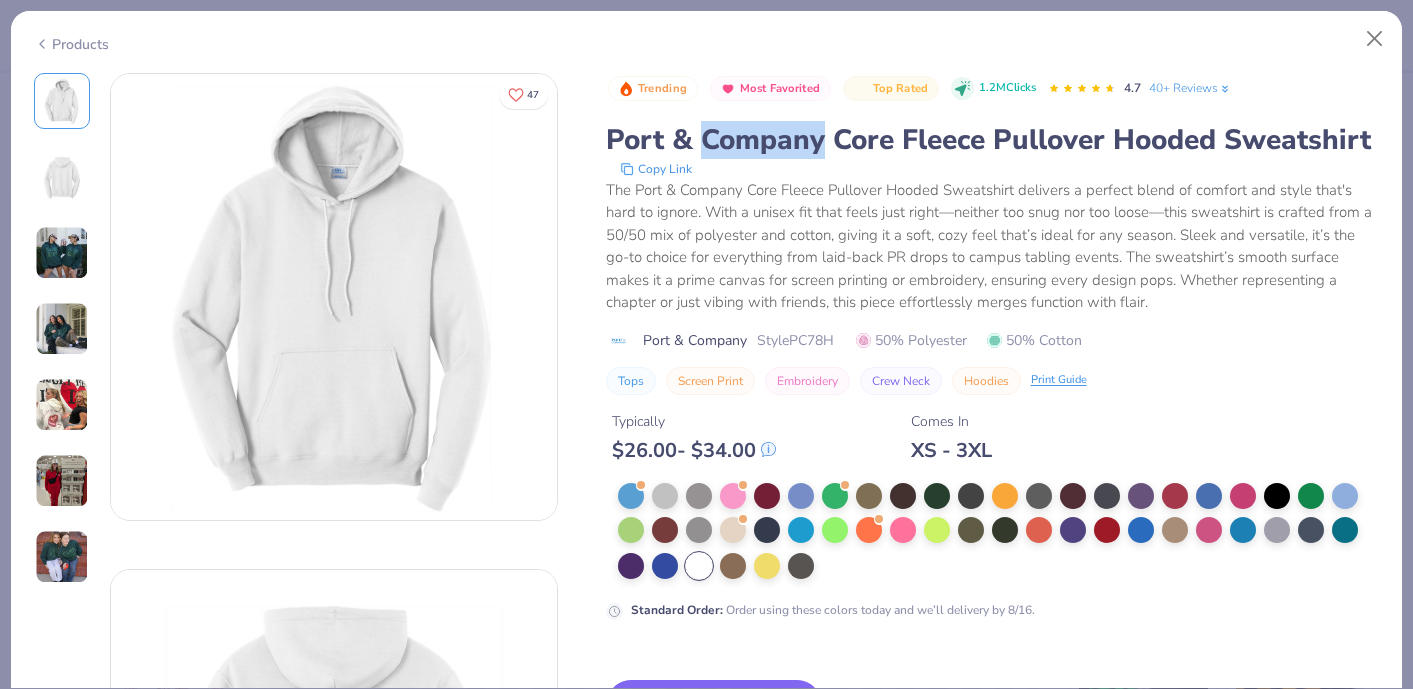 click on "Port & Company Core Fleece Pullover Hooded Sweatshirt" at bounding box center [993, 140] 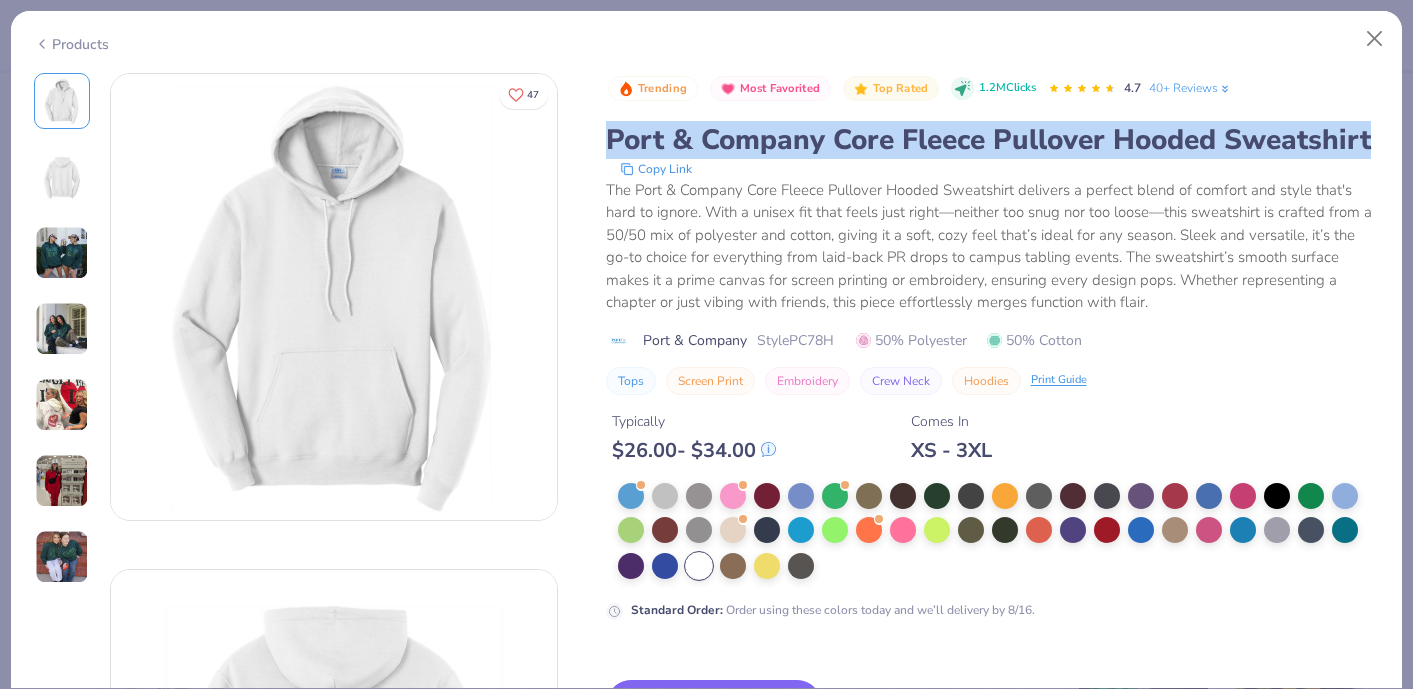 click on "Port & Company Core Fleece Pullover Hooded Sweatshirt" at bounding box center (993, 140) 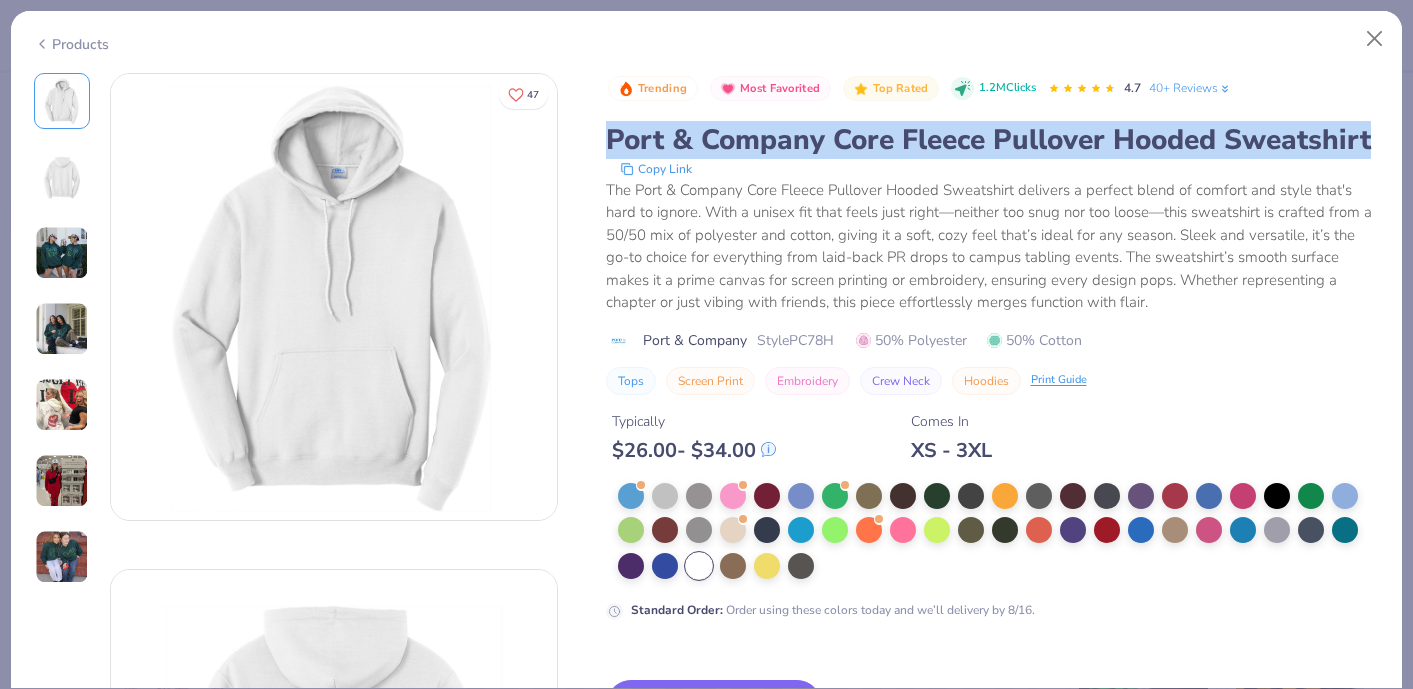 copy on "Port & Company Core Fleece Pullover Hooded Sweatshirt" 